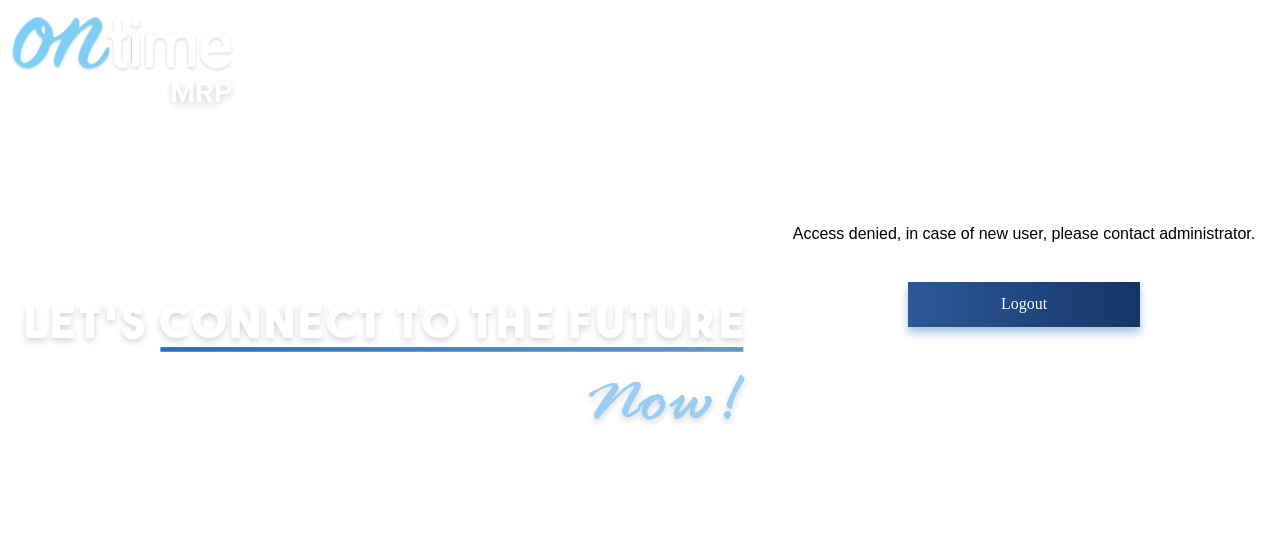 scroll, scrollTop: 0, scrollLeft: 0, axis: both 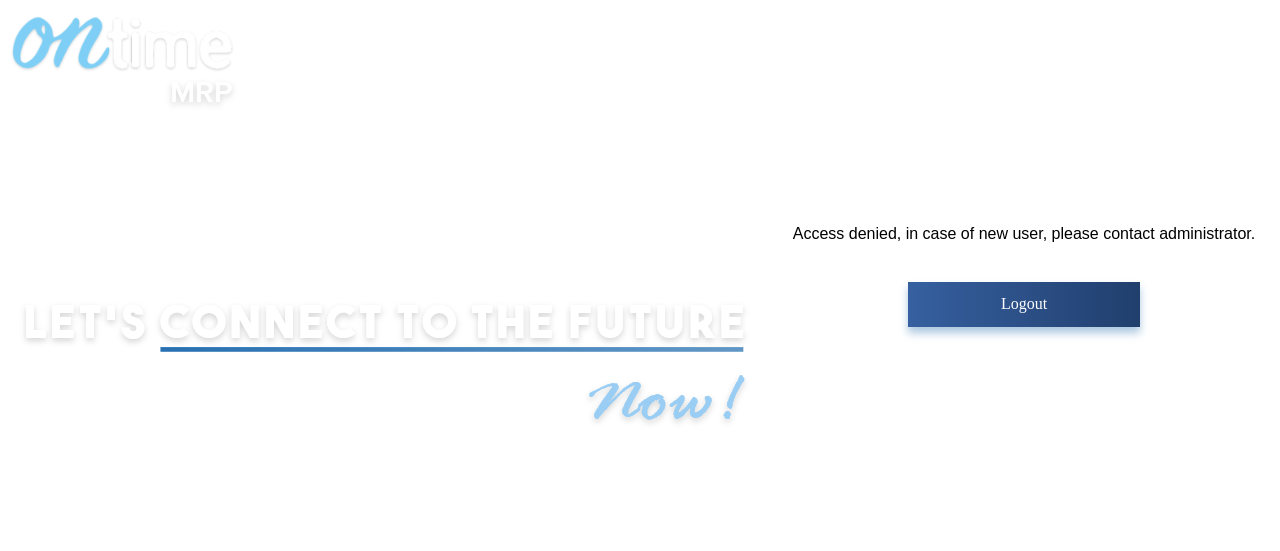 click on "Logout" at bounding box center (1023, 304) 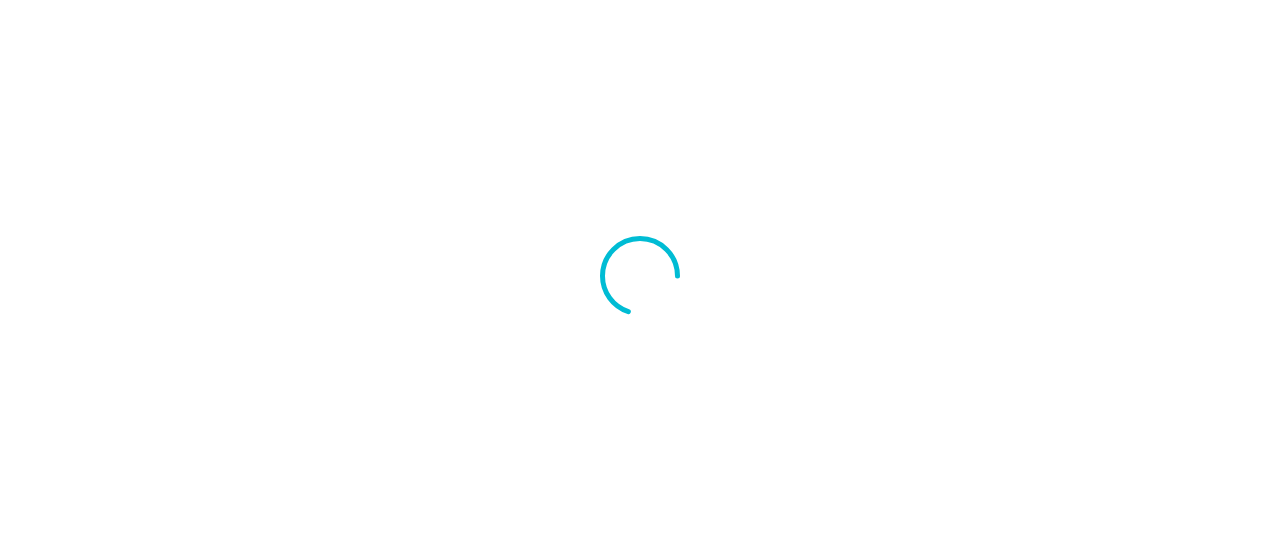 scroll, scrollTop: 0, scrollLeft: 0, axis: both 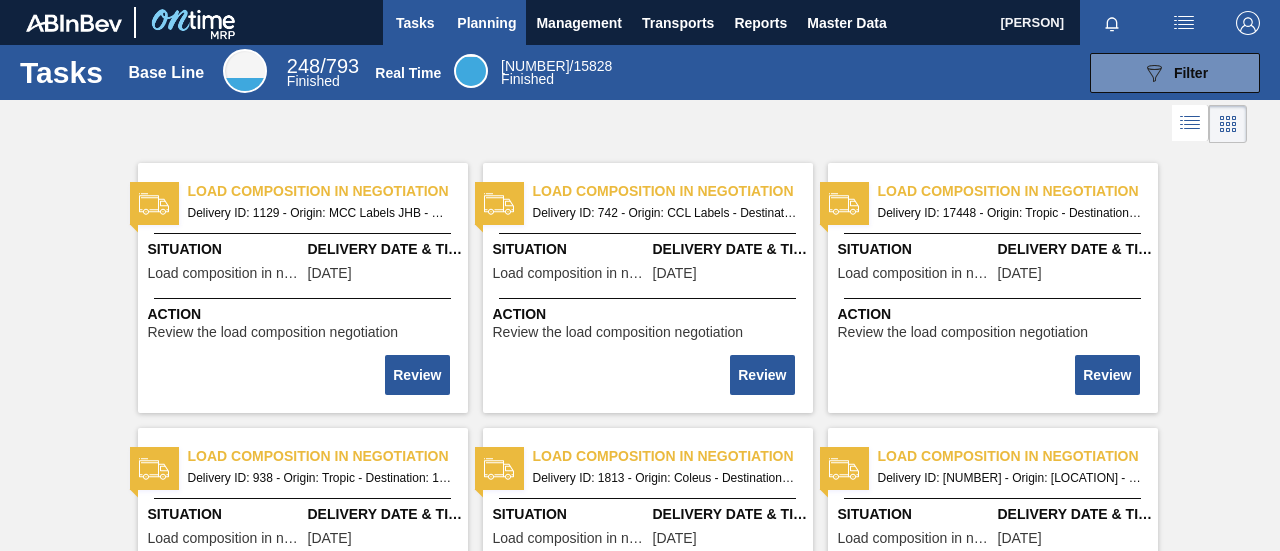 click on "Planning" at bounding box center (486, 23) 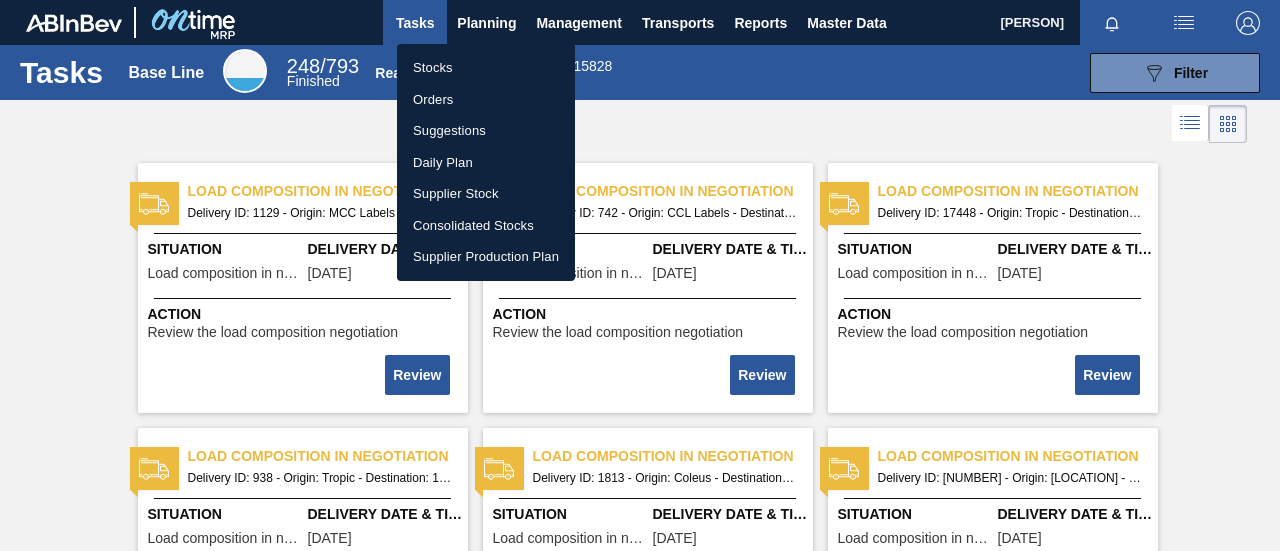 click on "Orders" at bounding box center [486, 100] 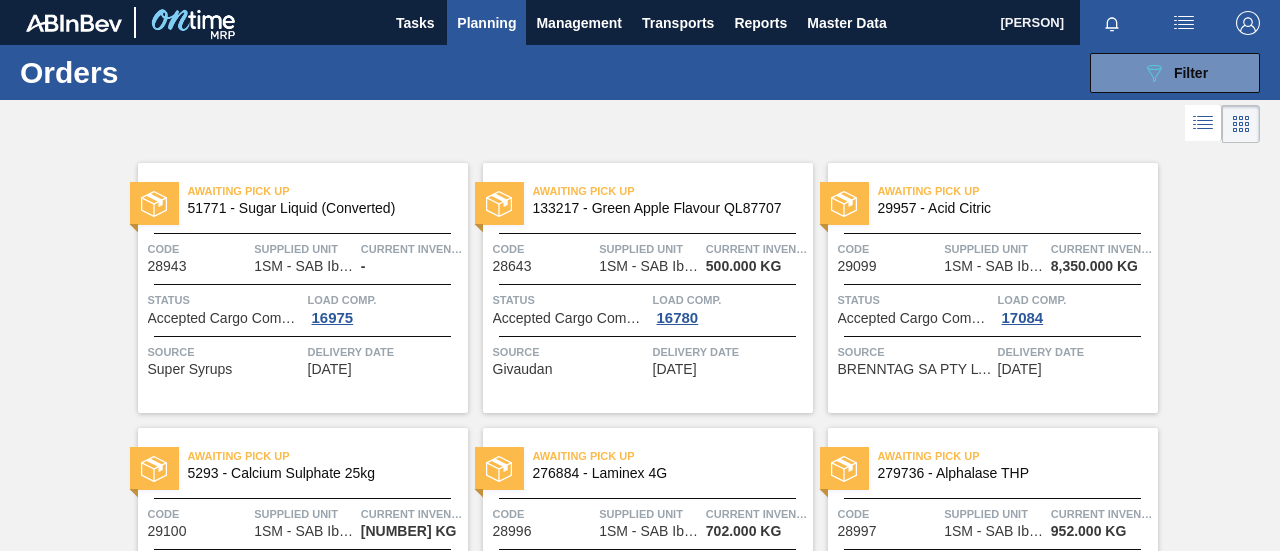 scroll, scrollTop: 482, scrollLeft: 0, axis: vertical 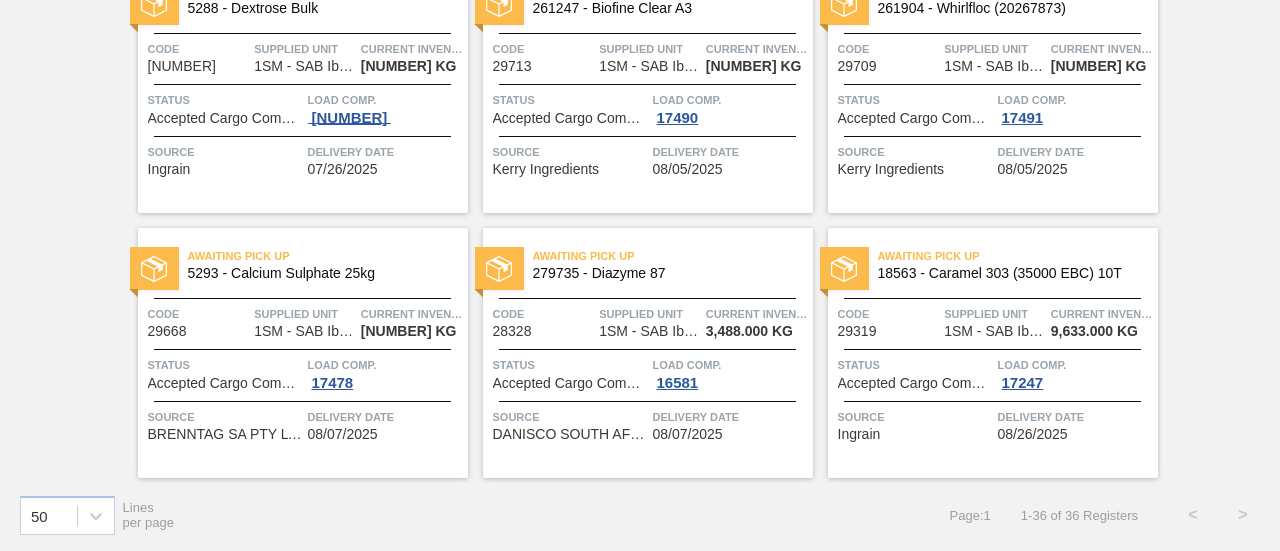 click on "[NUMBER]" at bounding box center (350, 118) 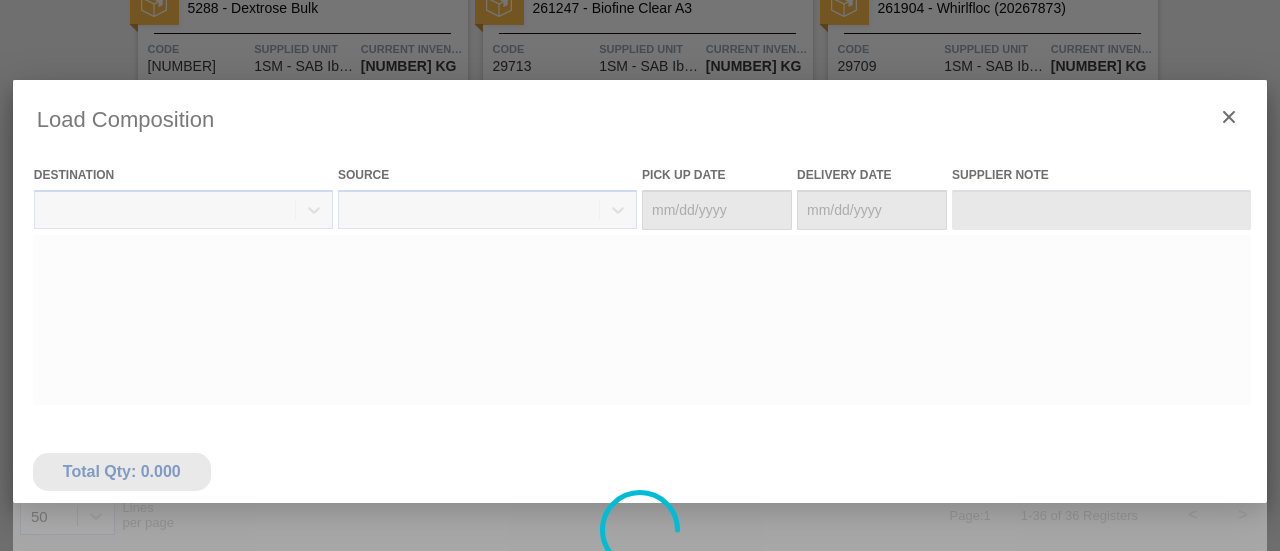 type on "07/25/2025" 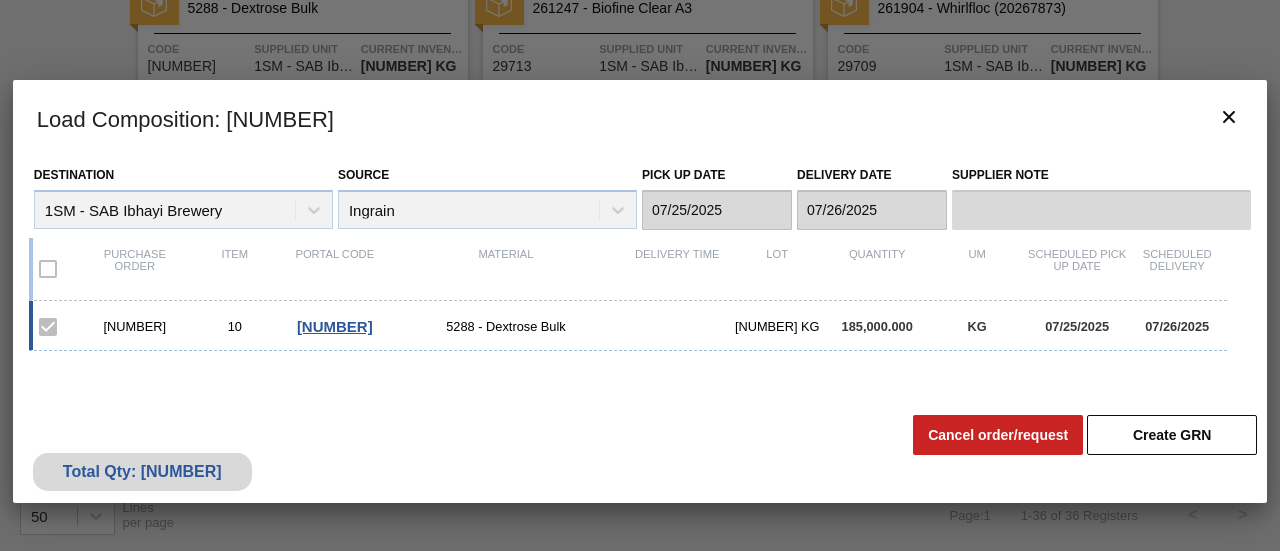 drag, startPoint x: 171, startPoint y: 327, endPoint x: 85, endPoint y: 324, distance: 86.05231 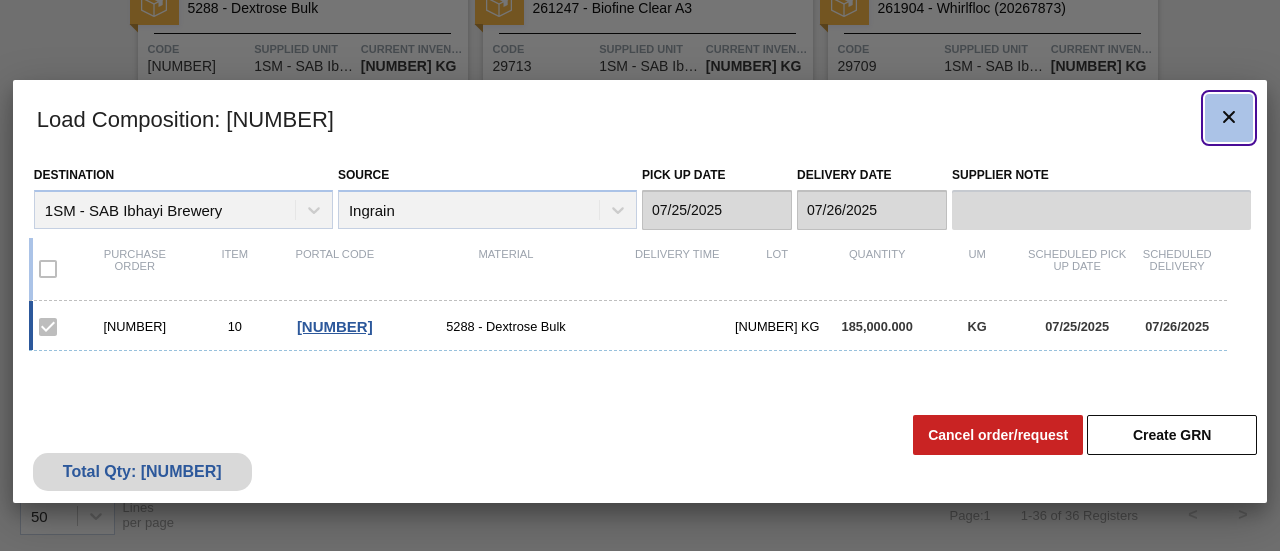 click 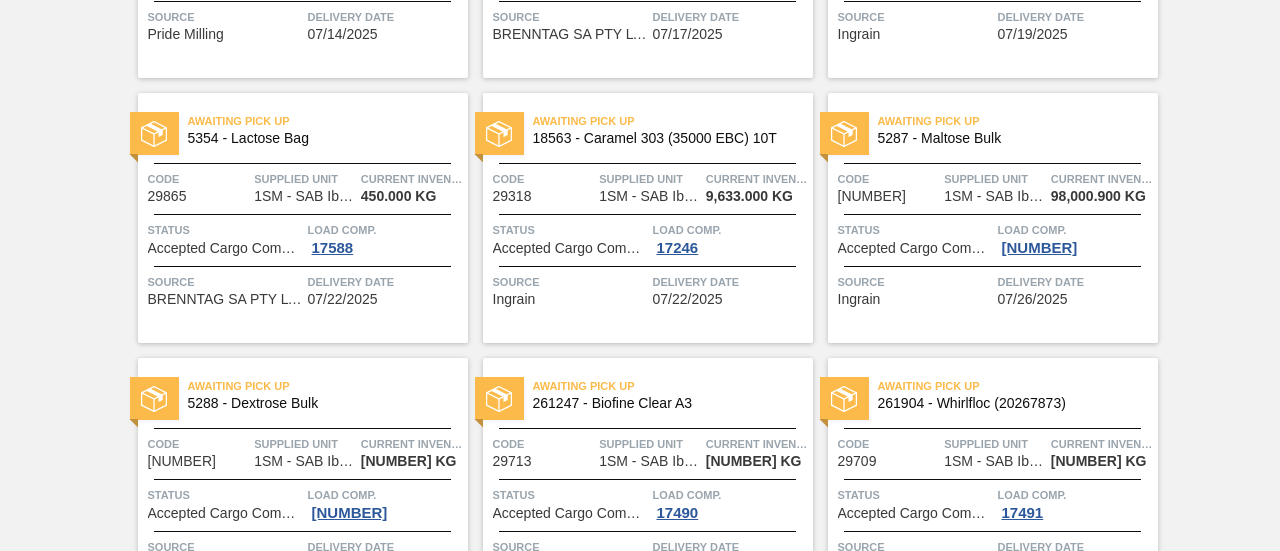 scroll, scrollTop: 2442, scrollLeft: 0, axis: vertical 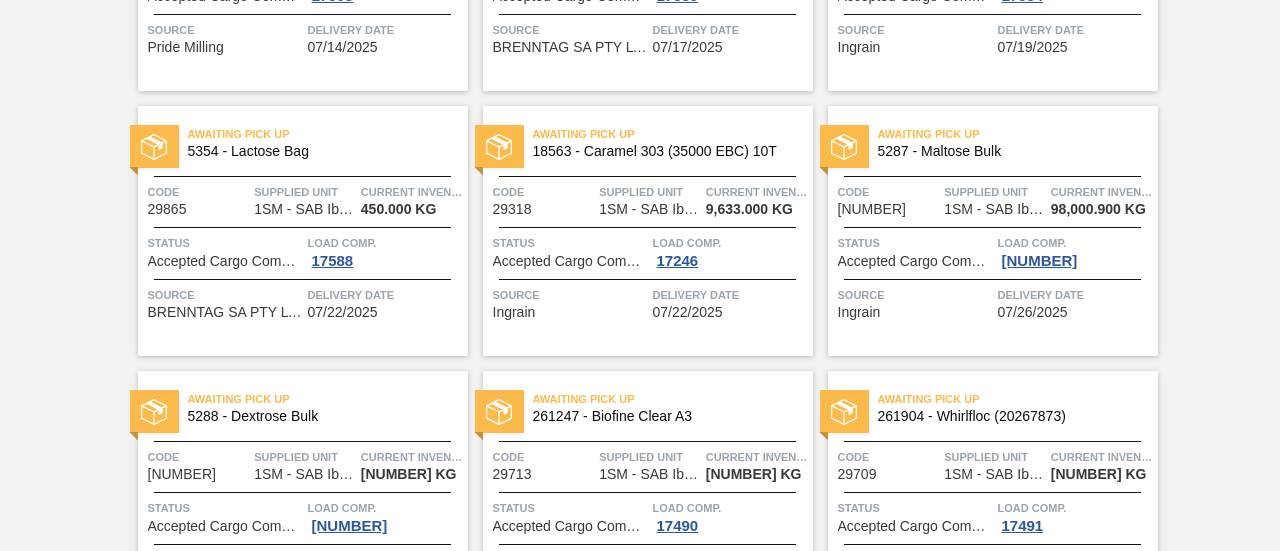 click on "Load Comp." at bounding box center [1075, 243] 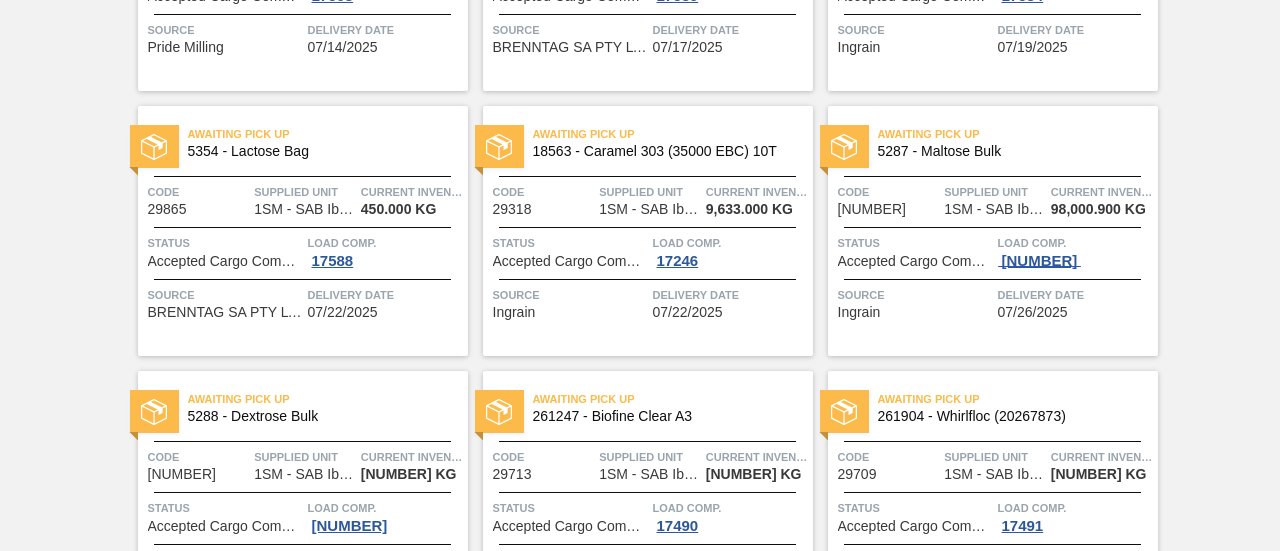 click on "[NUMBER]" at bounding box center [1040, 261] 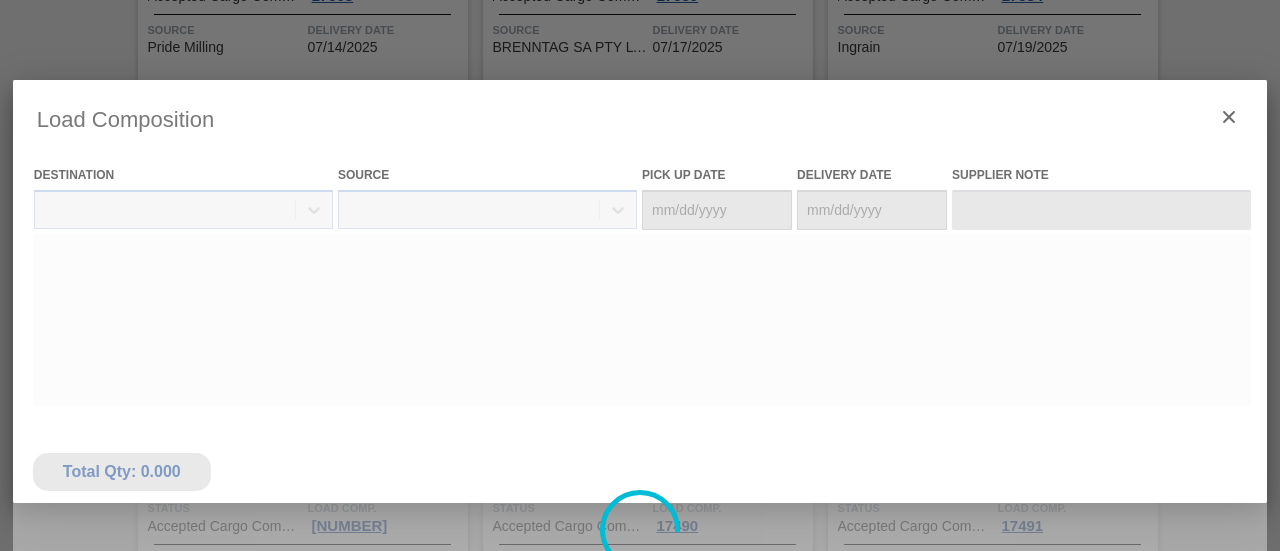 type on "07/25/2025" 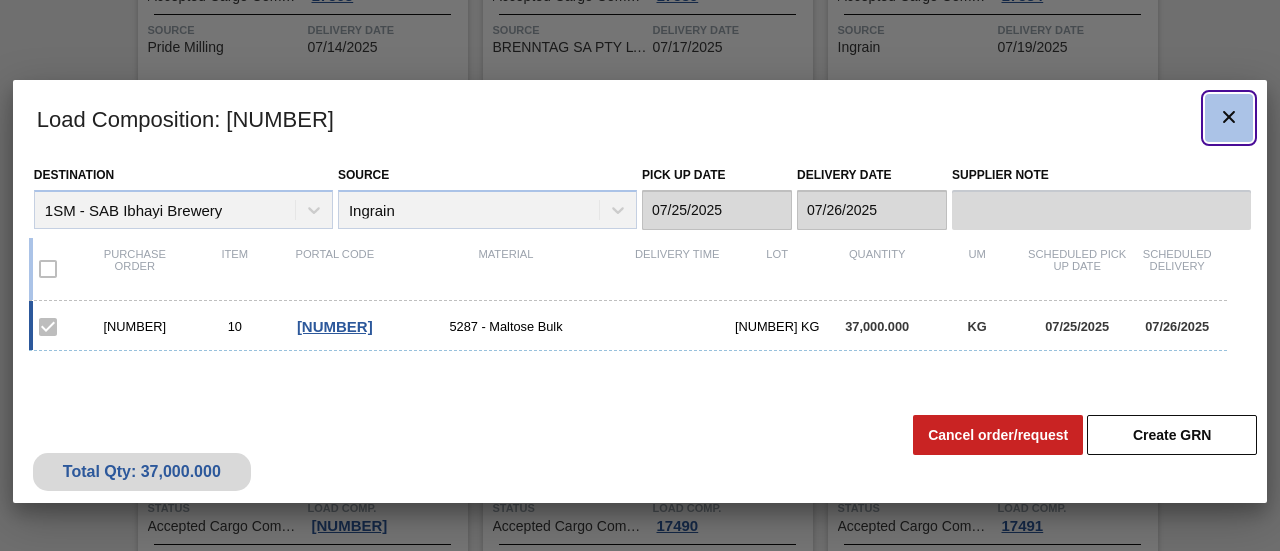 click 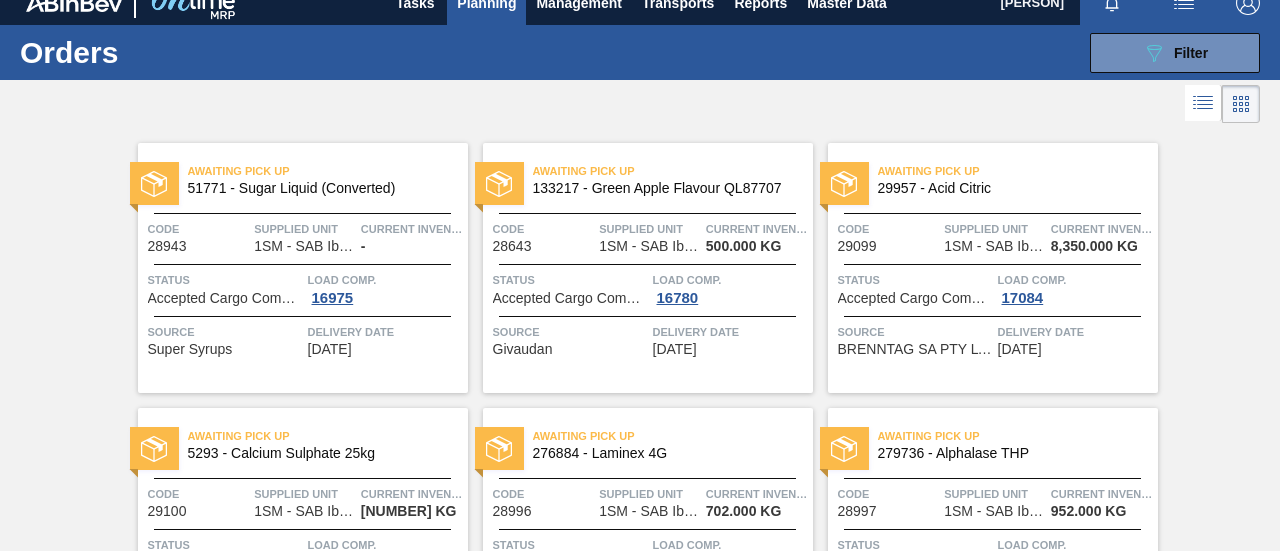 scroll, scrollTop: 8, scrollLeft: 0, axis: vertical 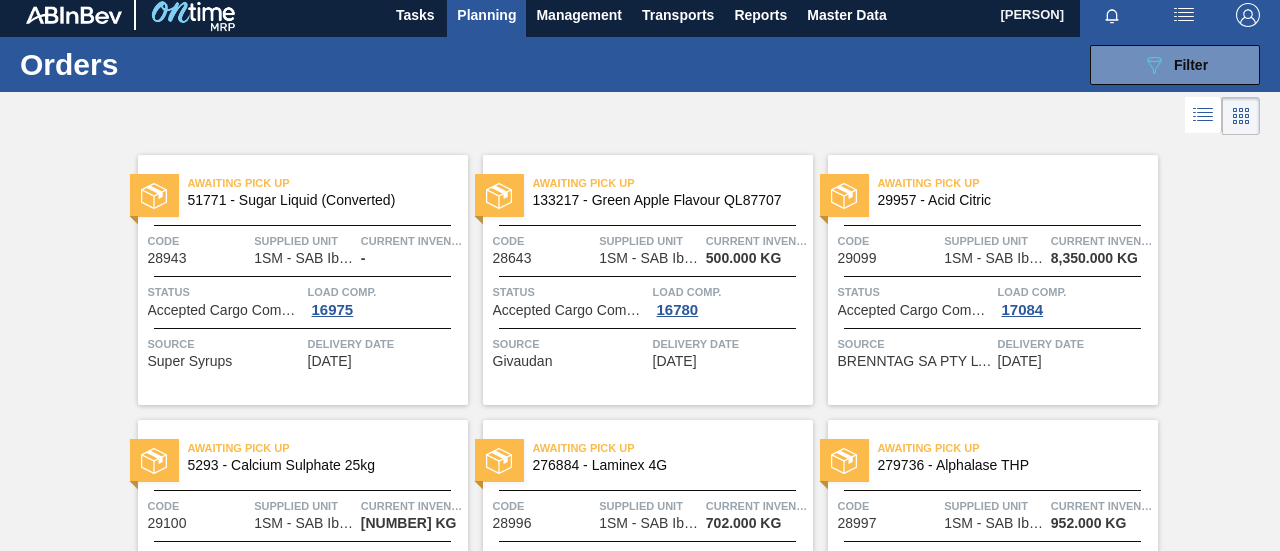 click on "Planning" at bounding box center [486, 15] 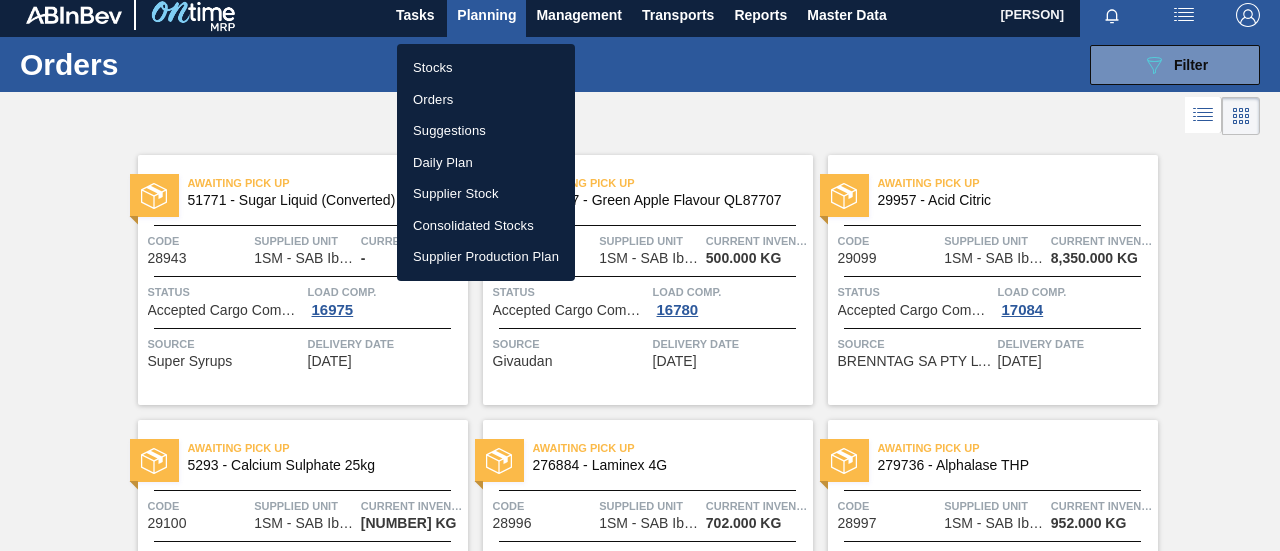 click on "Stocks" at bounding box center (486, 68) 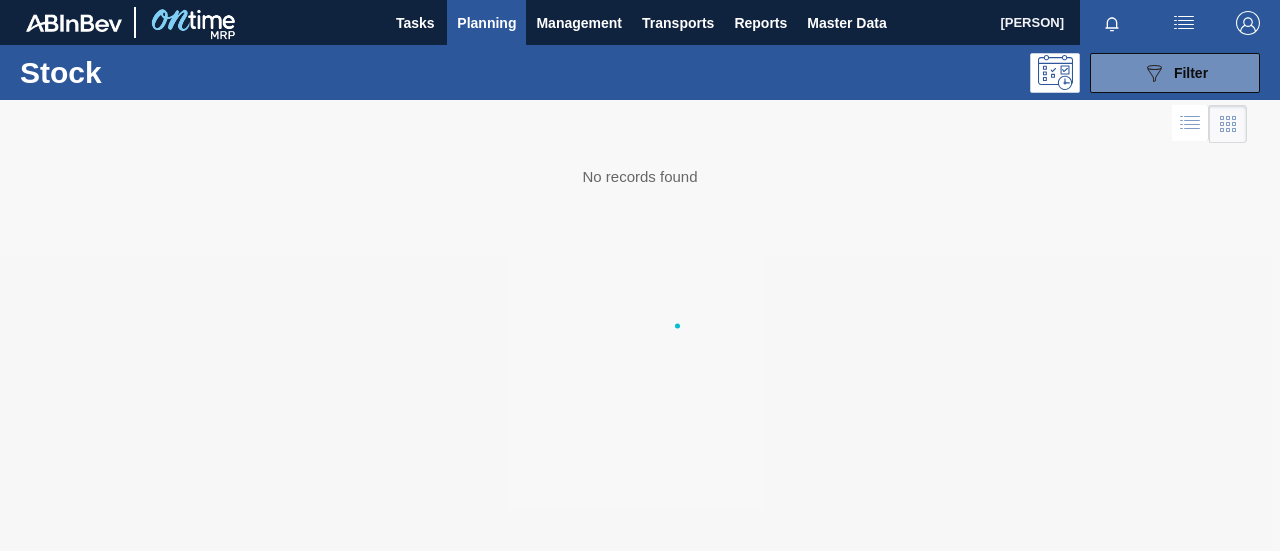 scroll, scrollTop: 0, scrollLeft: 0, axis: both 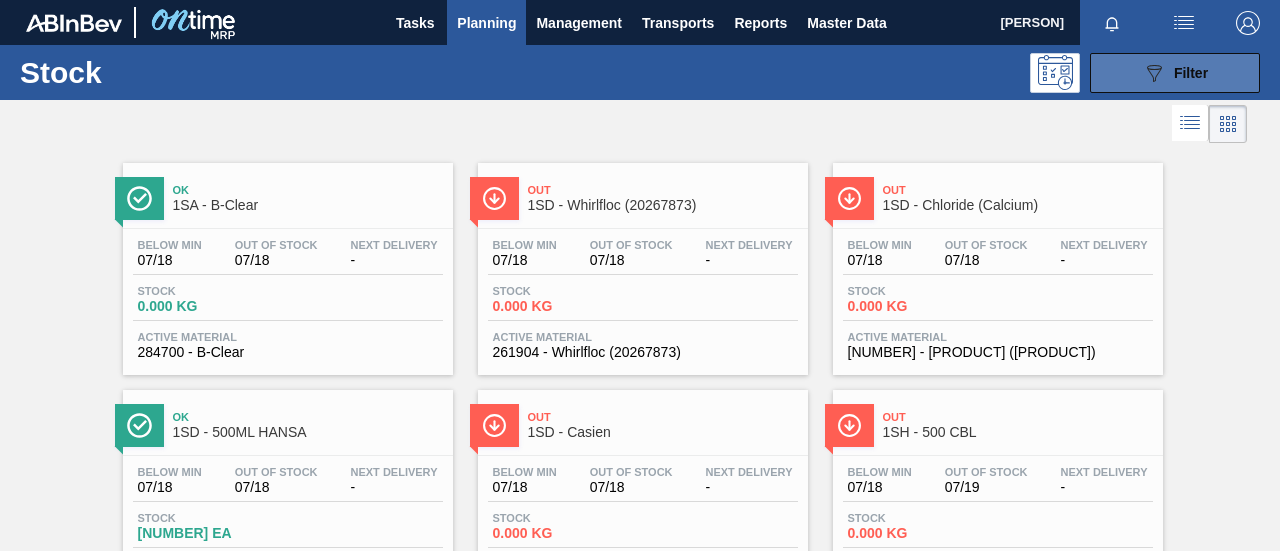 click on "089F7B8B-B2A5-4AFE-B5C0-19BA573D28AC Filter" at bounding box center (1175, 73) 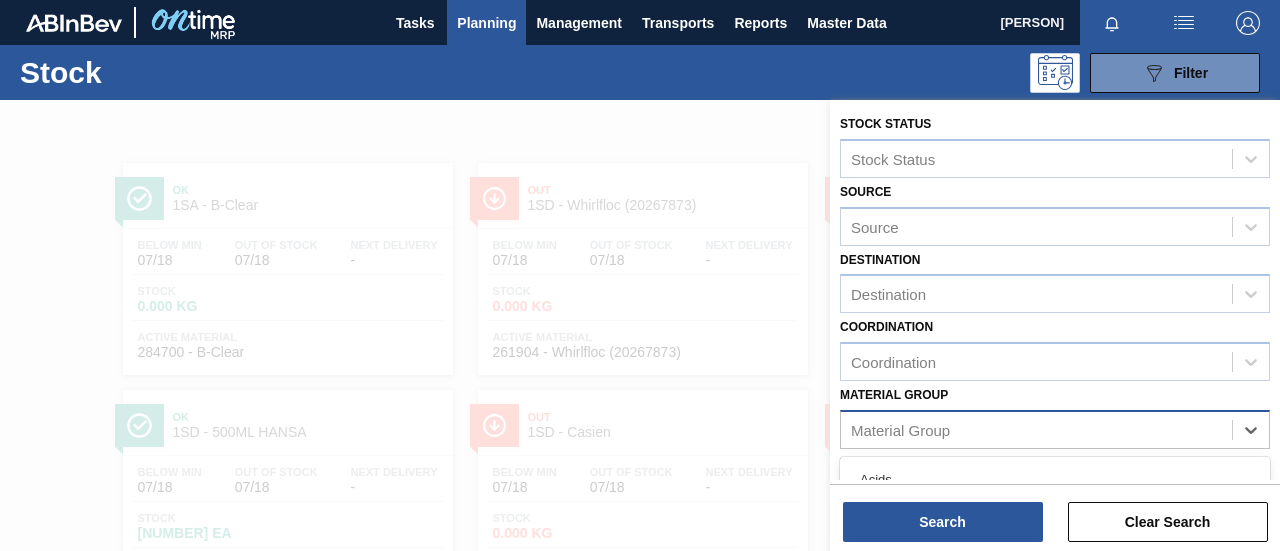 click on "Material Group" at bounding box center (1036, 429) 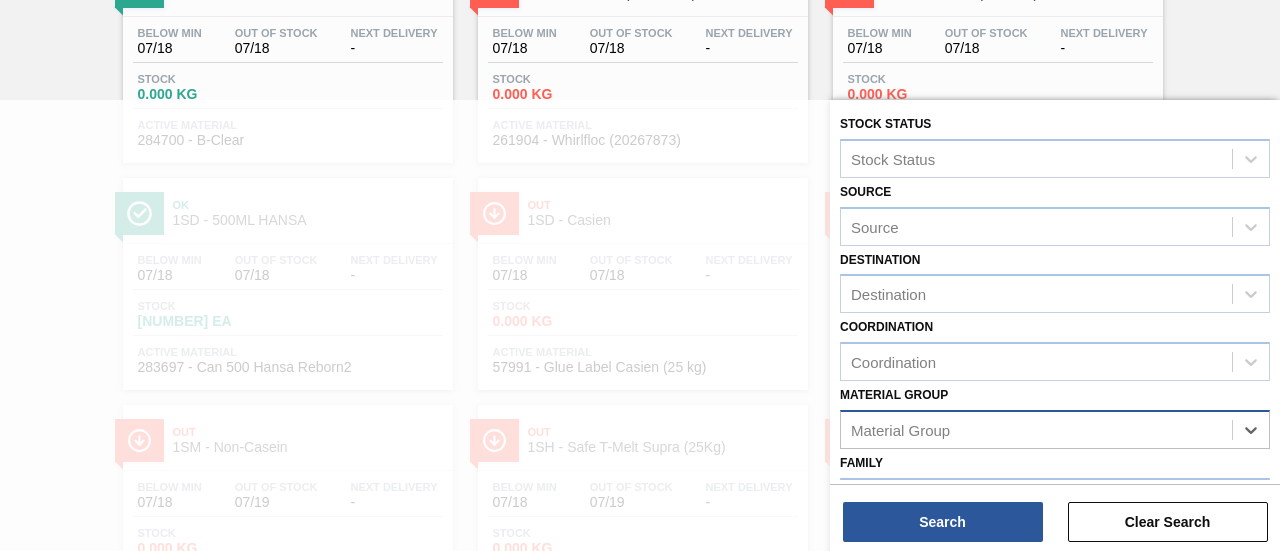 click on "Material Group" at bounding box center [1036, 429] 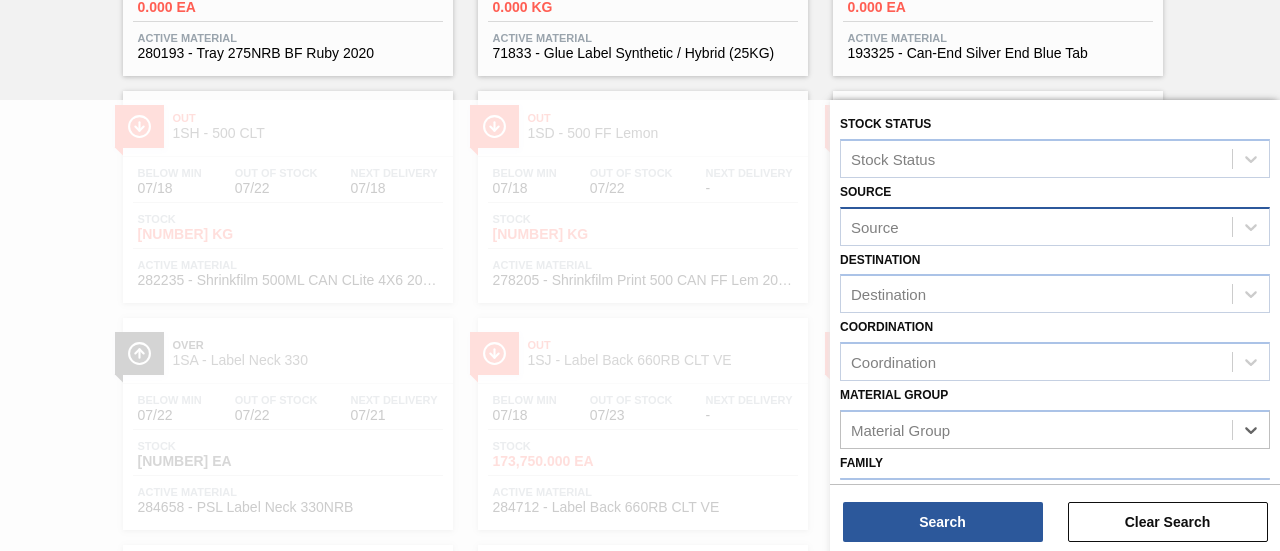 click at bounding box center (1250, 227) 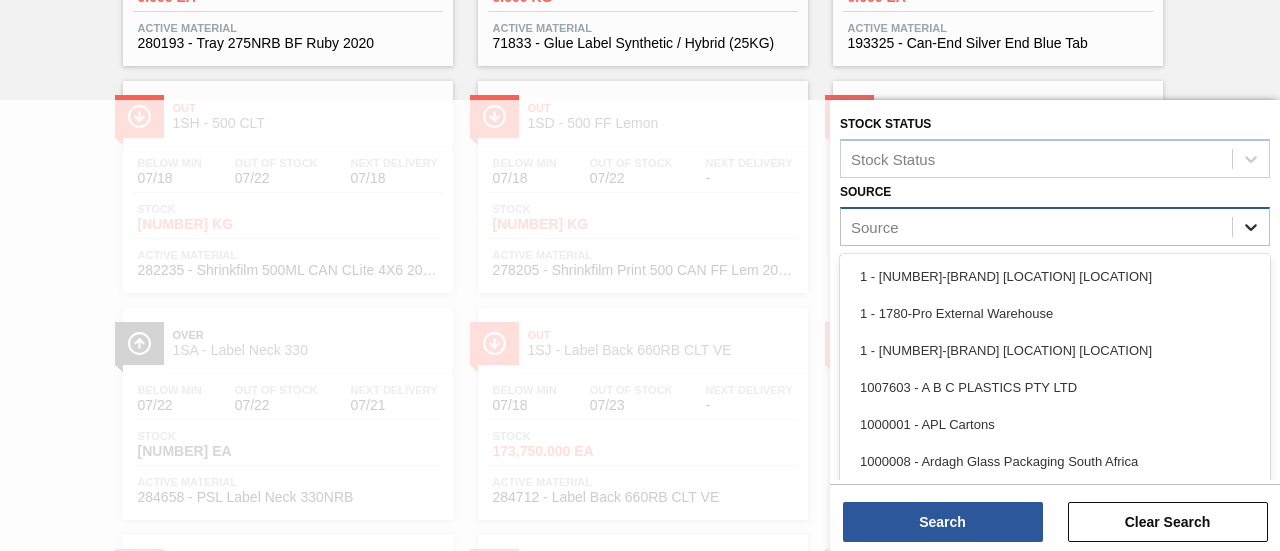 click at bounding box center [1251, 227] 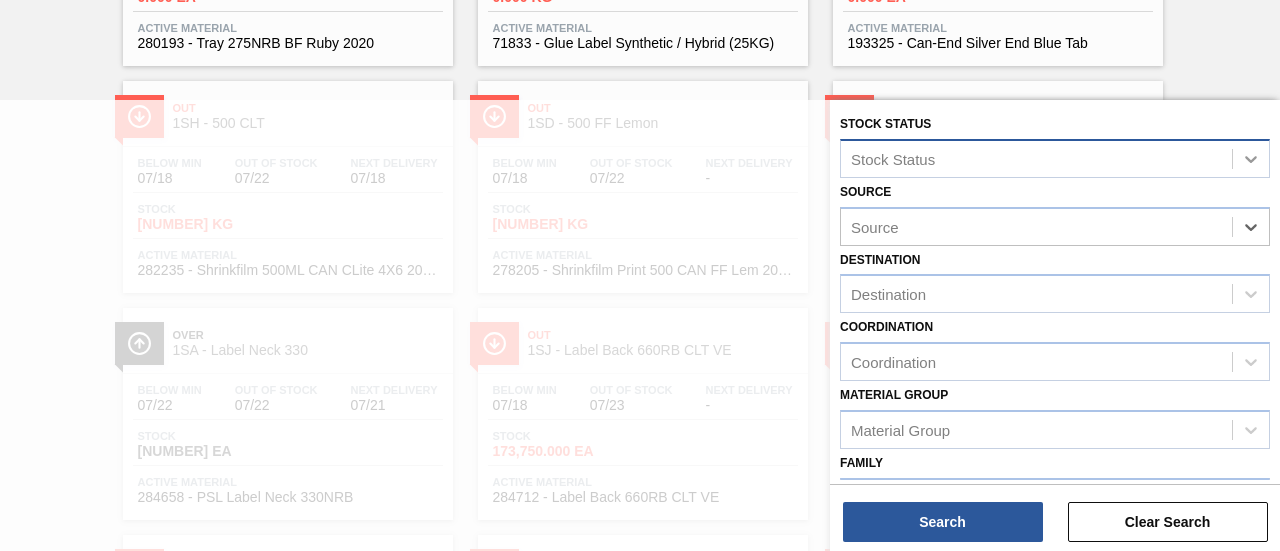 click at bounding box center (1251, 159) 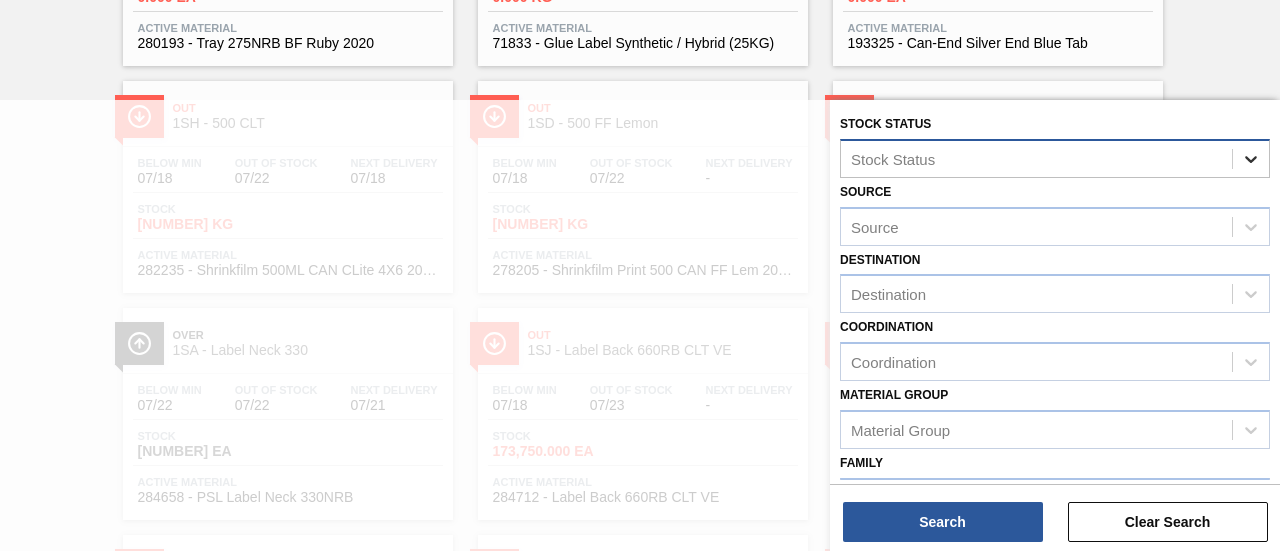 click at bounding box center (1251, 159) 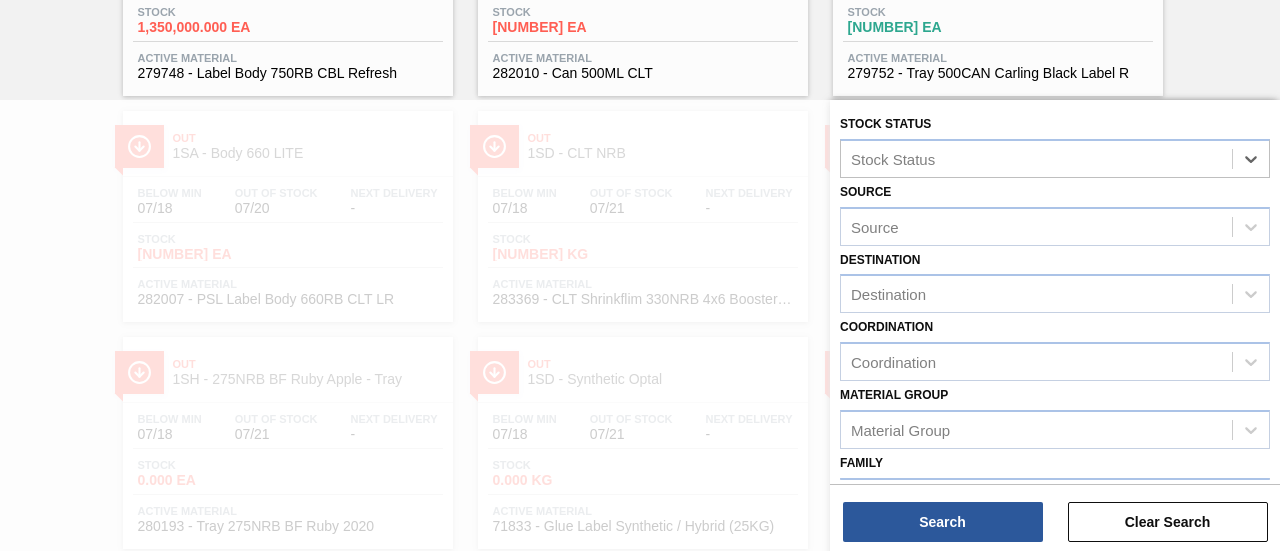 scroll, scrollTop: 222, scrollLeft: 0, axis: vertical 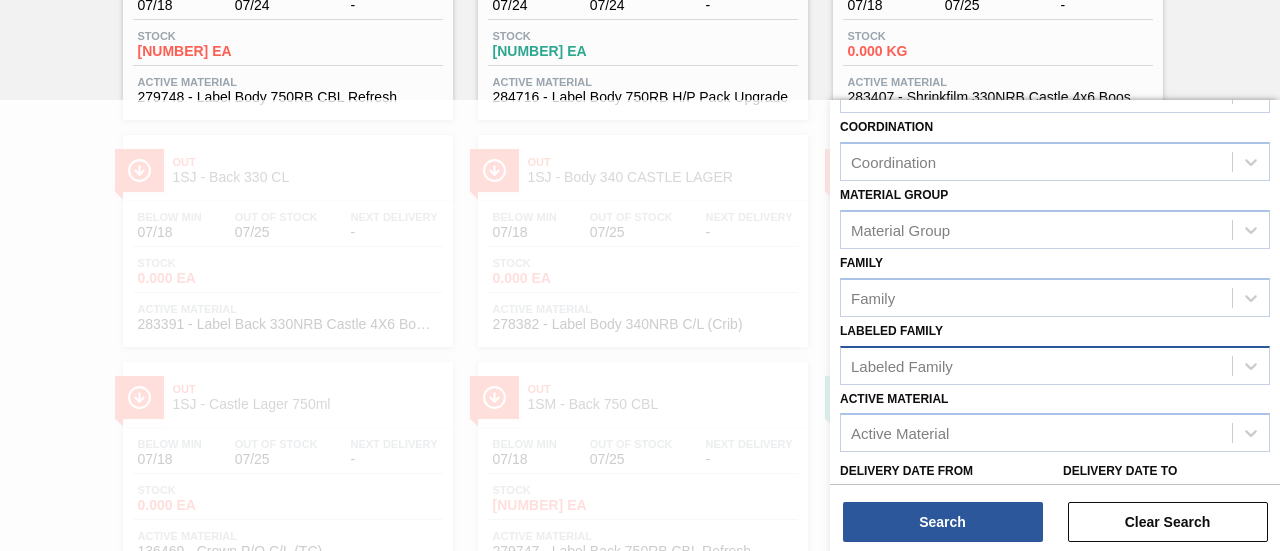 click on "Labeled Family" at bounding box center [1036, 365] 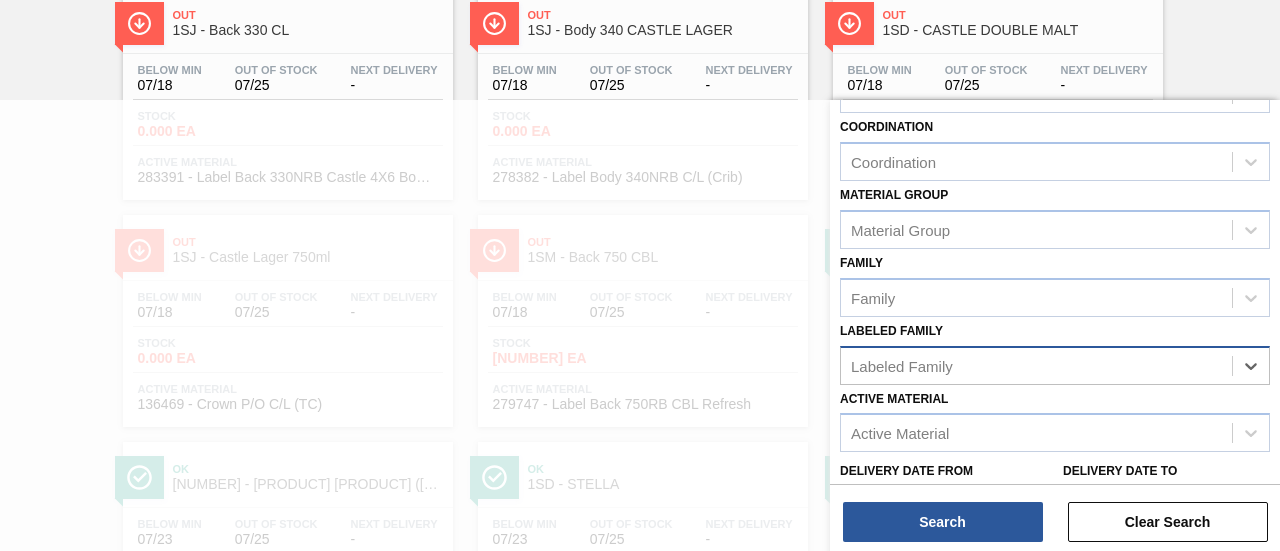 click on "Labeled Family" at bounding box center (1036, 365) 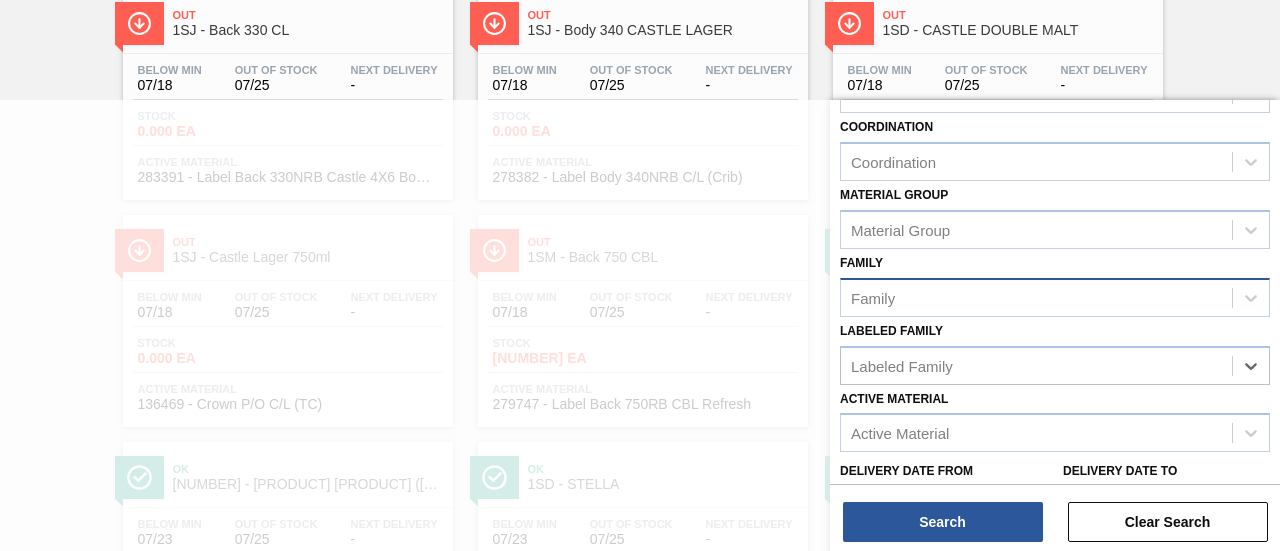 scroll, scrollTop: 2978, scrollLeft: 0, axis: vertical 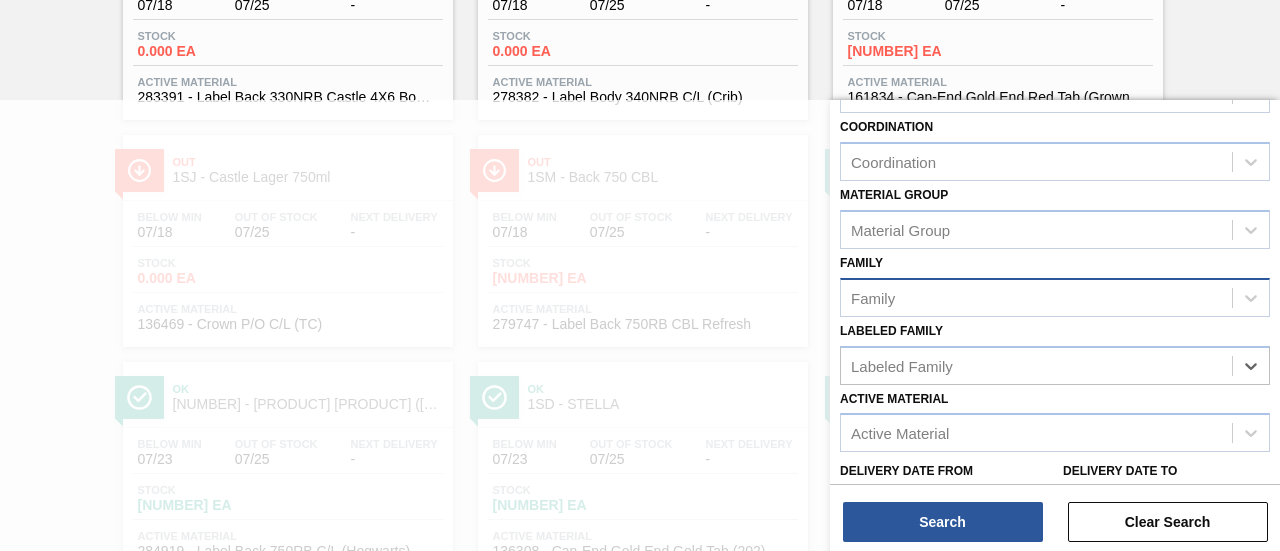 click on "Family" at bounding box center (1036, 297) 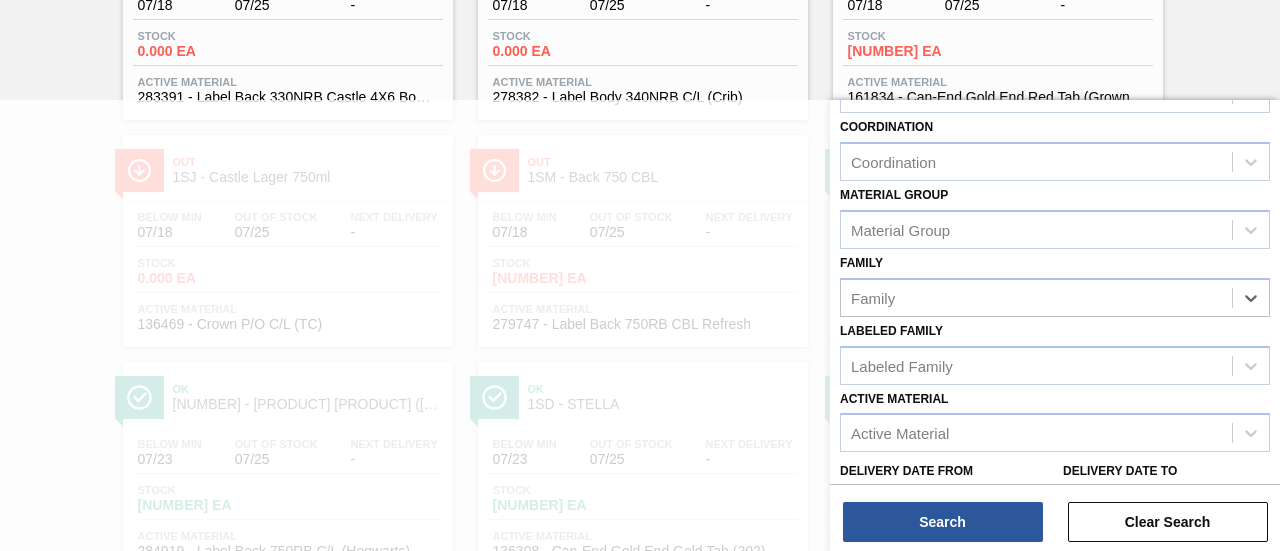 drag, startPoint x: 1118, startPoint y: 308, endPoint x: 1107, endPoint y: 272, distance: 37.64306 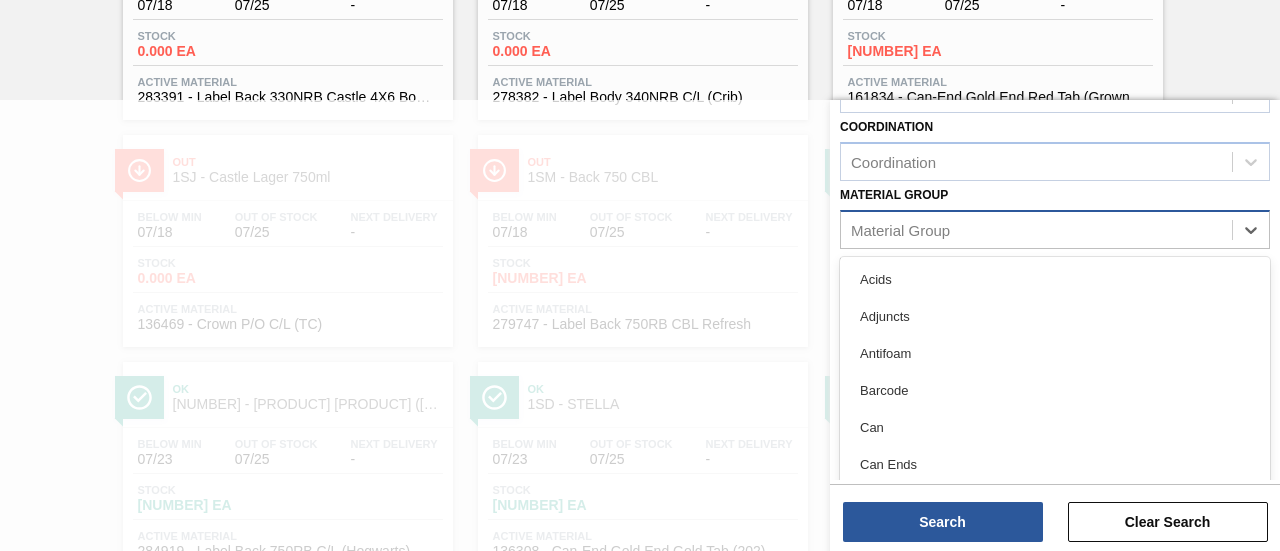 scroll, scrollTop: 2991, scrollLeft: 0, axis: vertical 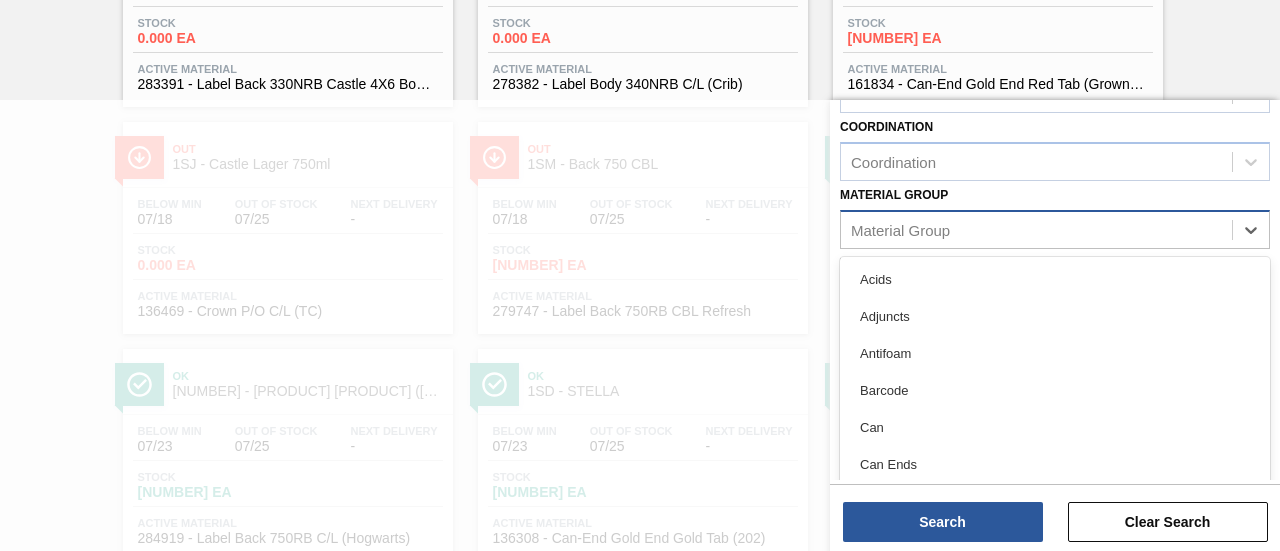 click on "Material Group" at bounding box center [1036, 229] 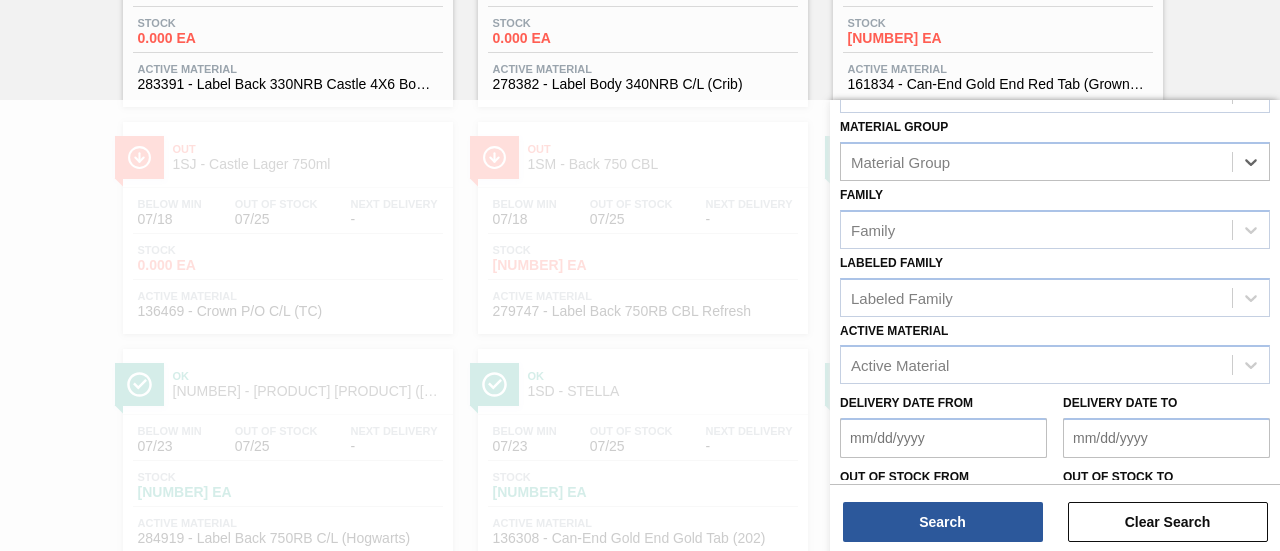 scroll, scrollTop: 300, scrollLeft: 0, axis: vertical 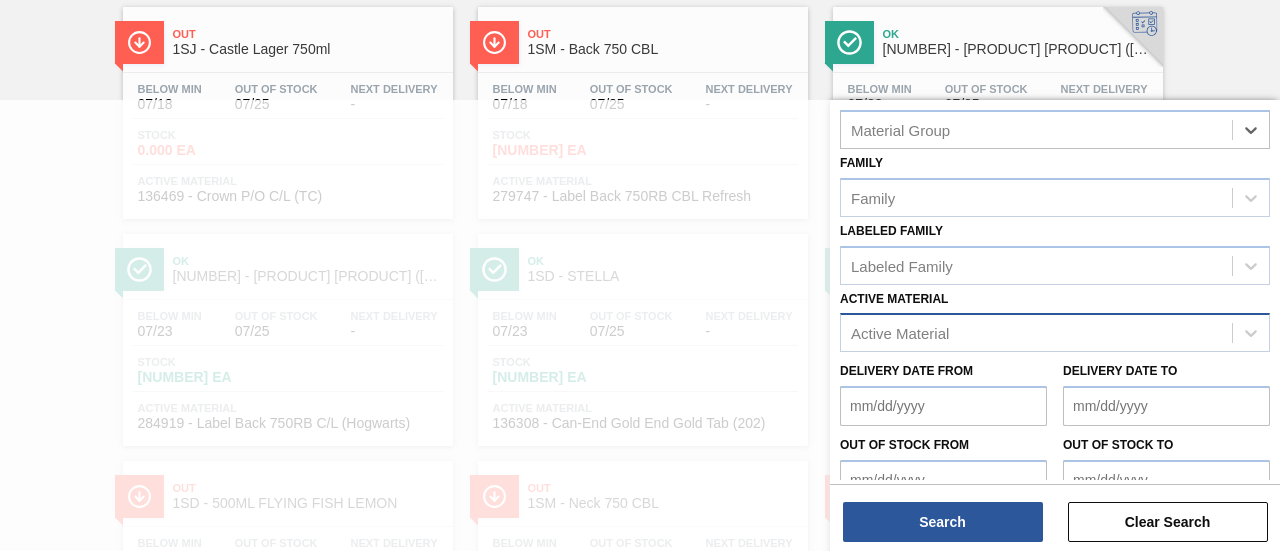click on "Active Material" at bounding box center [1036, 333] 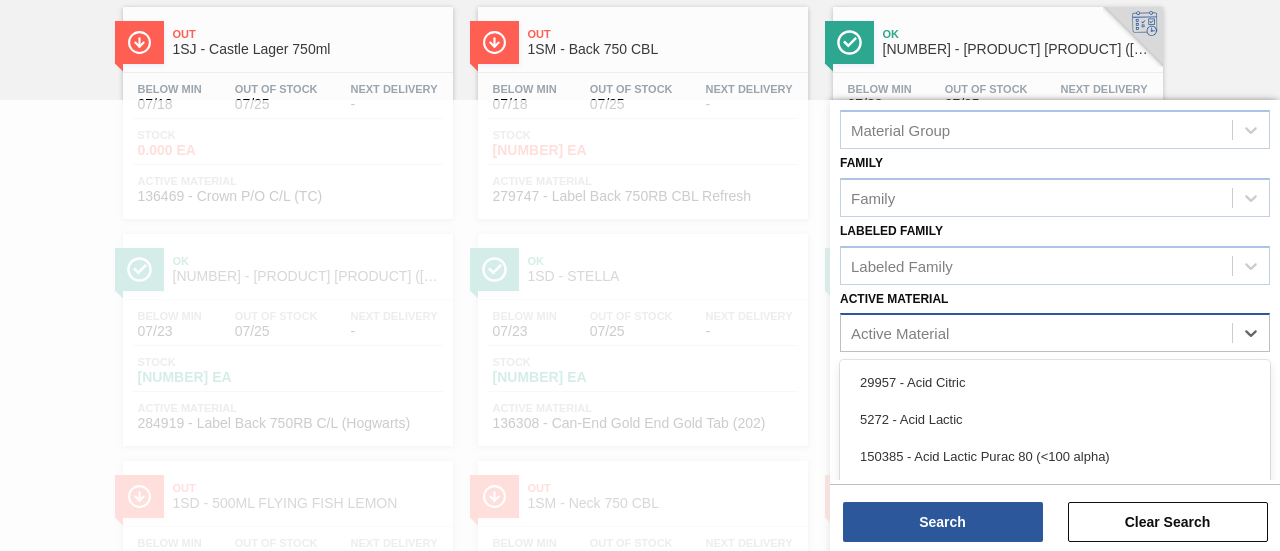 scroll, scrollTop: 0, scrollLeft: 0, axis: both 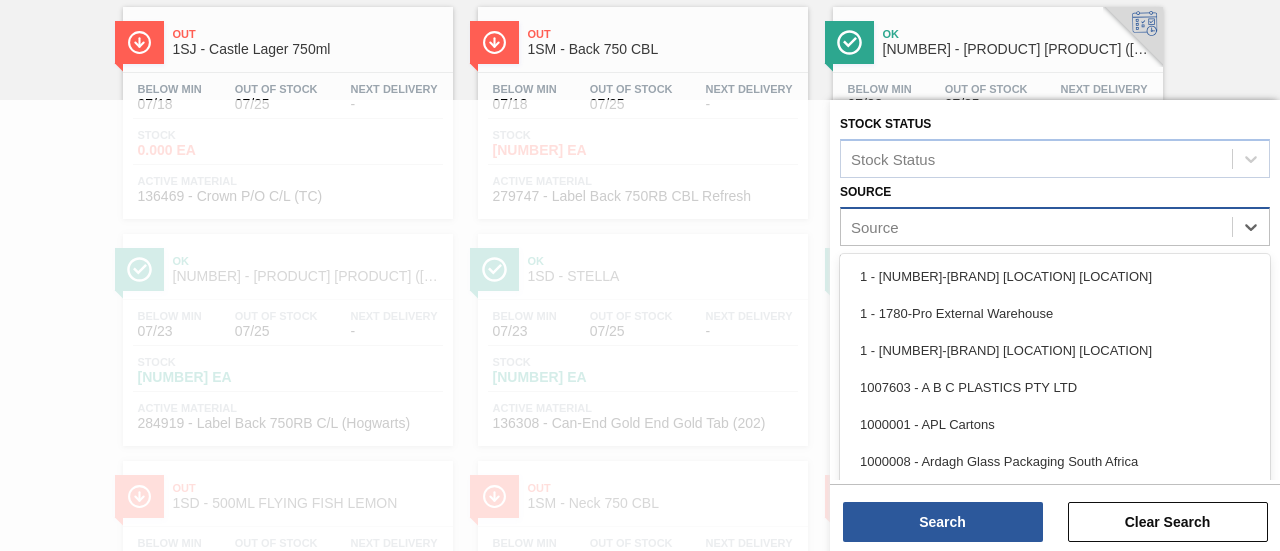 click on "Source" at bounding box center [1036, 226] 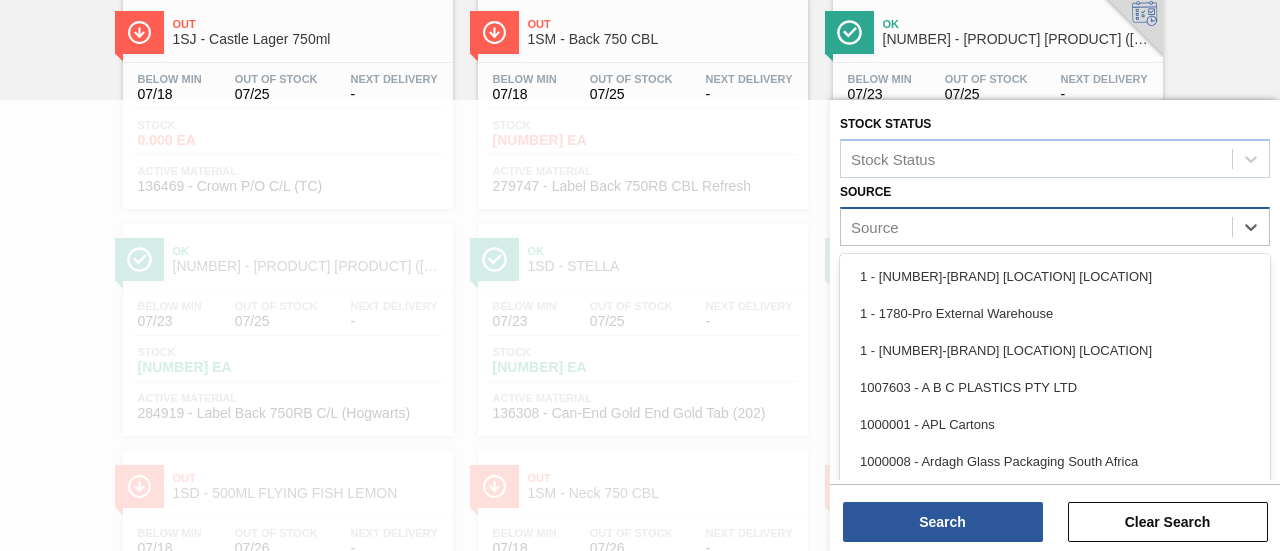 click on "Source" at bounding box center (1036, 226) 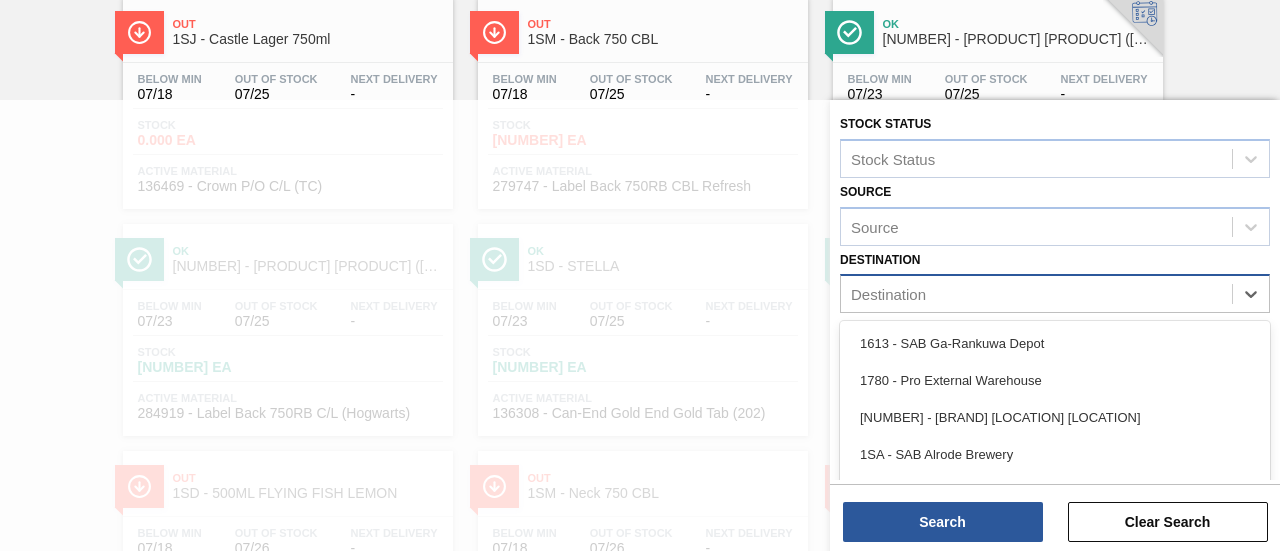 click on "Destination" at bounding box center (1036, 294) 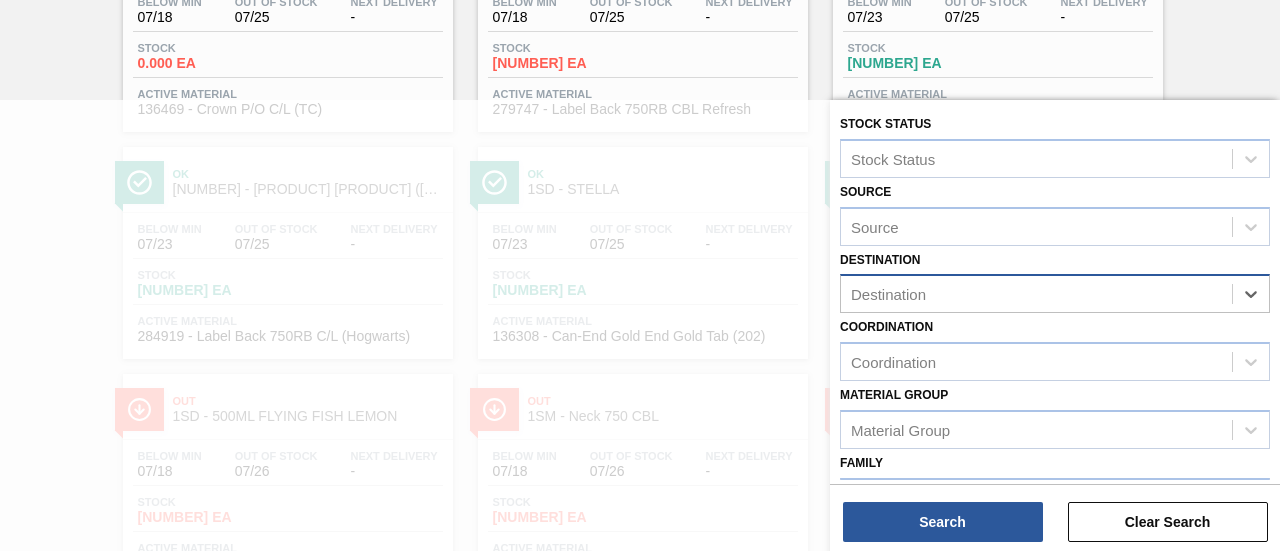 click on "Destination" at bounding box center (1036, 294) 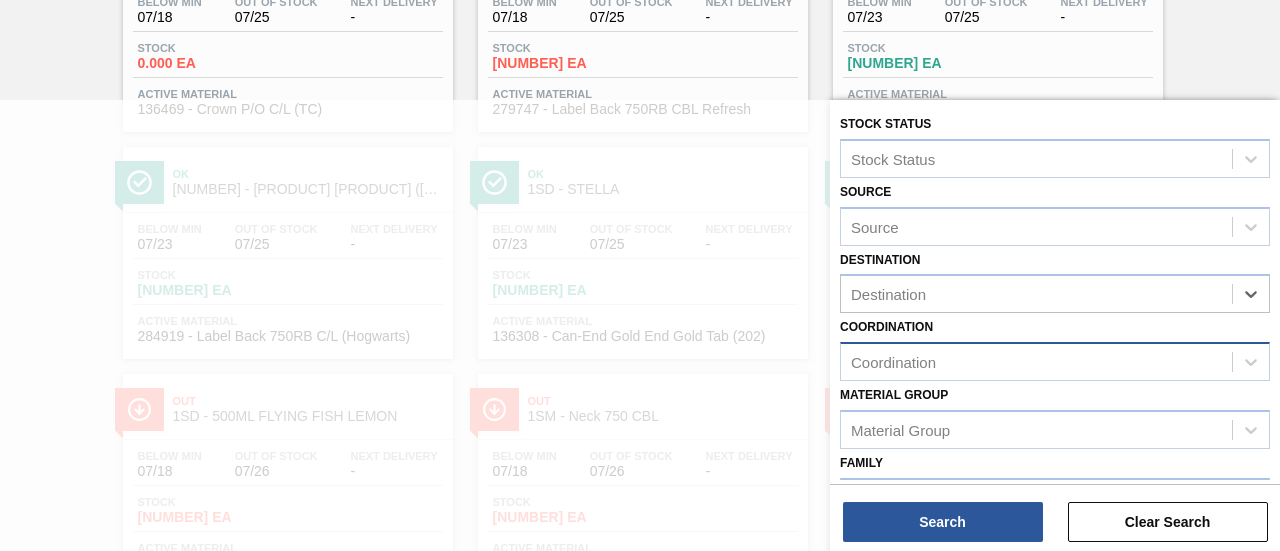 click on "Coordination" at bounding box center (1036, 362) 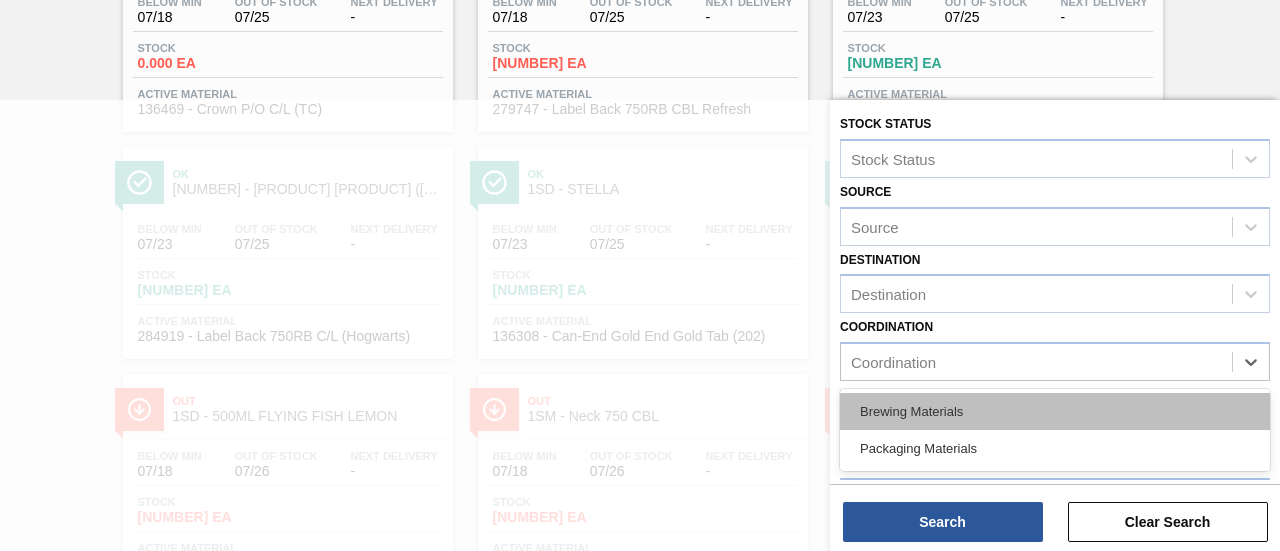 click on "Brewing Materials" at bounding box center (1055, 411) 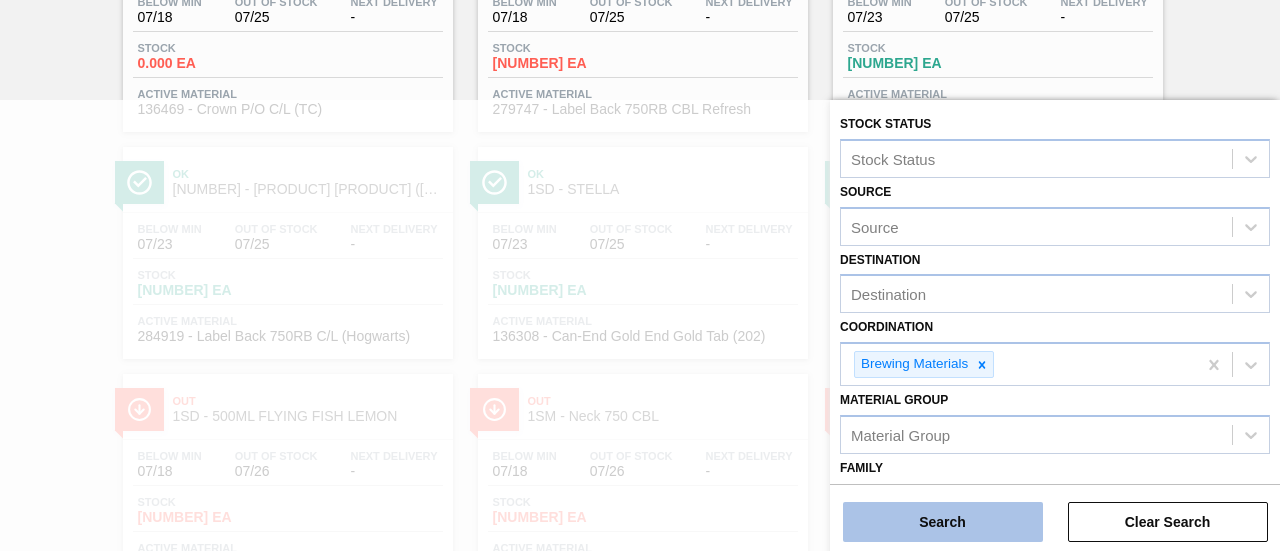 click on "Search" at bounding box center [943, 522] 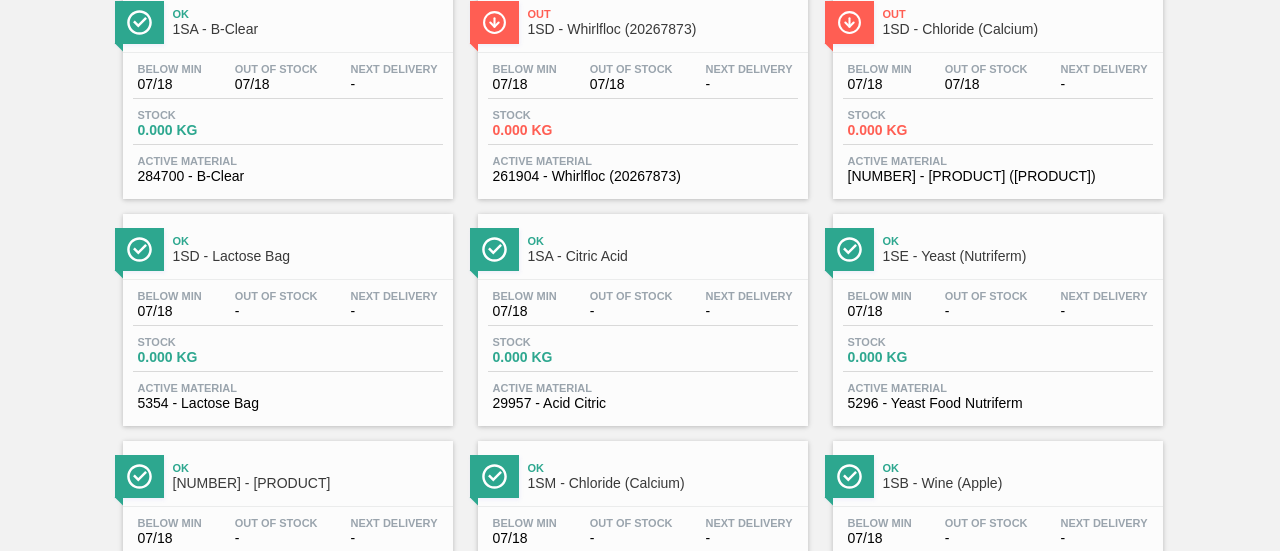 scroll, scrollTop: 0, scrollLeft: 0, axis: both 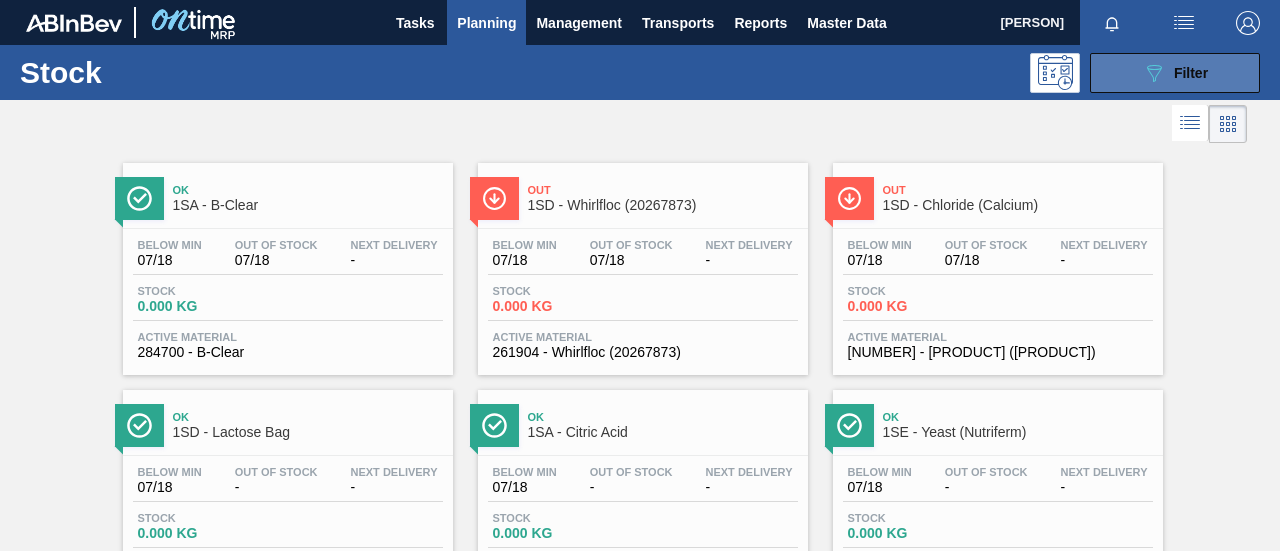 click on "089F7B8B-B2A5-4AFE-B5C0-19BA573D28AC Filter" at bounding box center [1175, 73] 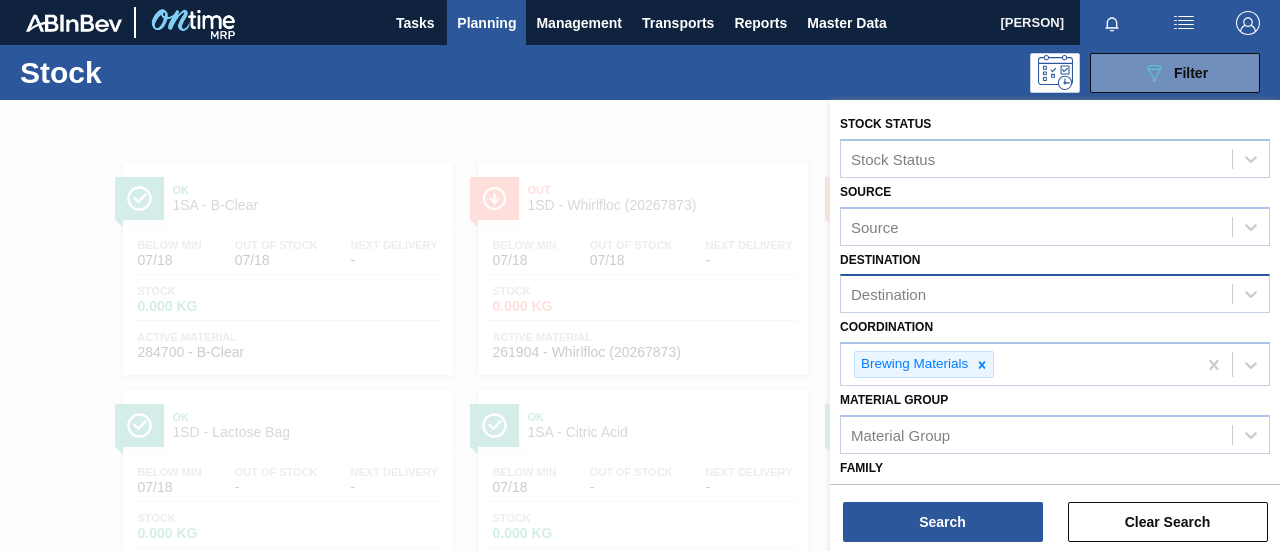 click on "Destination" at bounding box center [1036, 294] 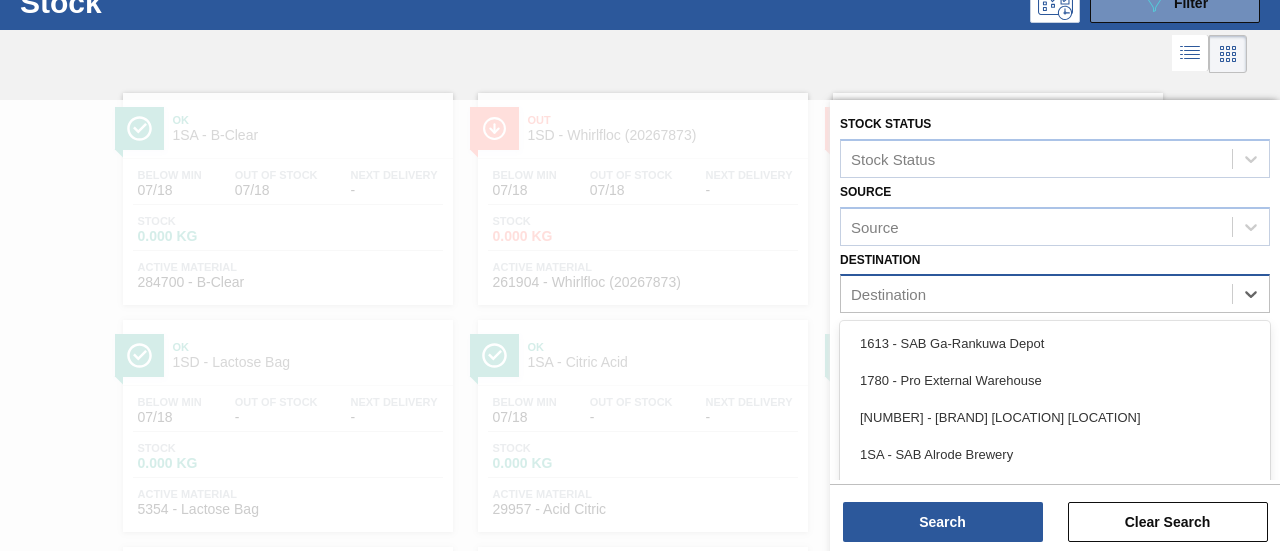 scroll, scrollTop: 77, scrollLeft: 0, axis: vertical 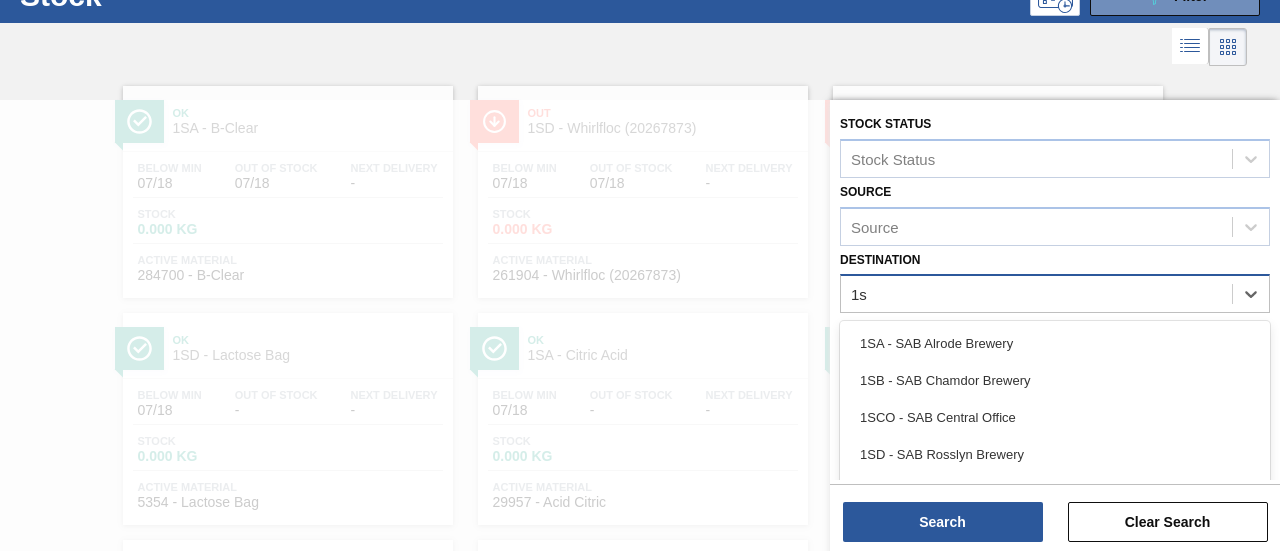type on "[NUMBER]" 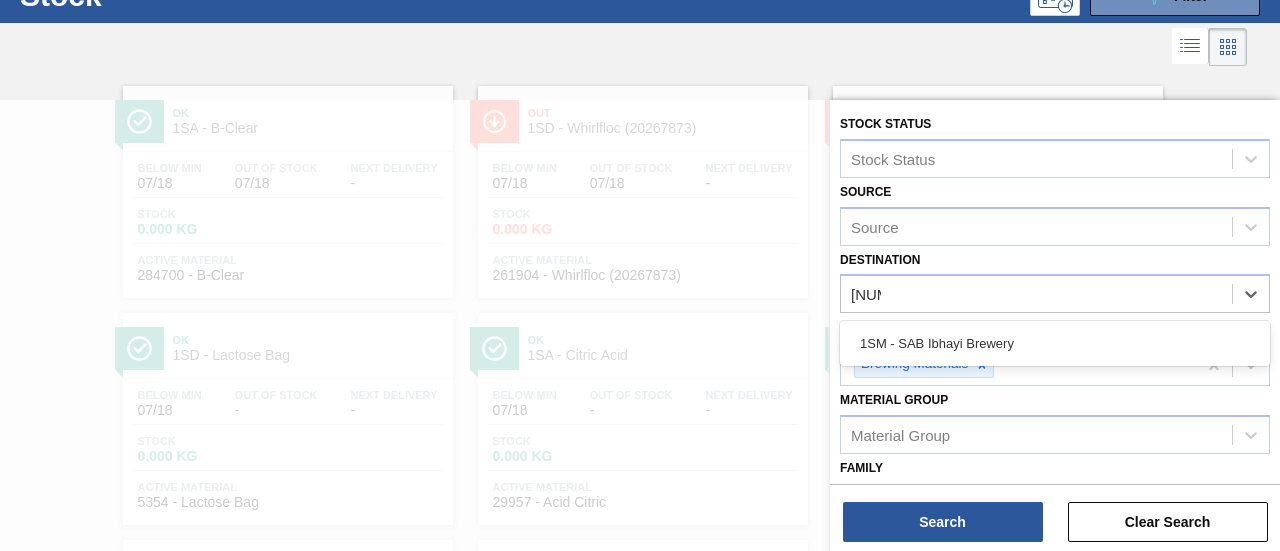 click on "1SM - SAB Ibhayi Brewery" at bounding box center (1055, 343) 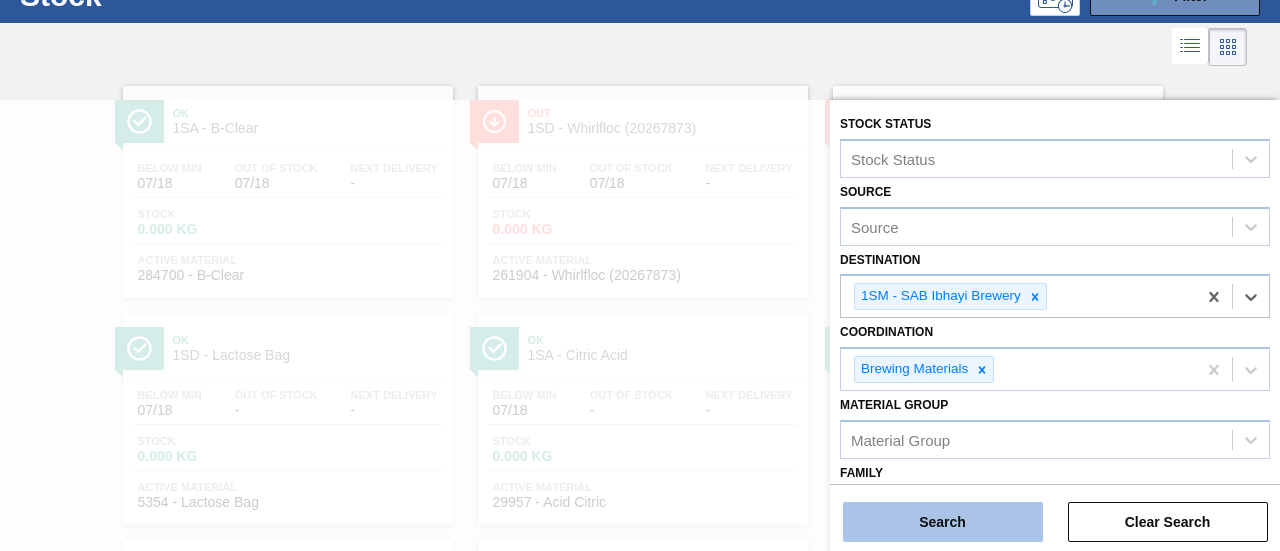 click on "Search" at bounding box center [943, 522] 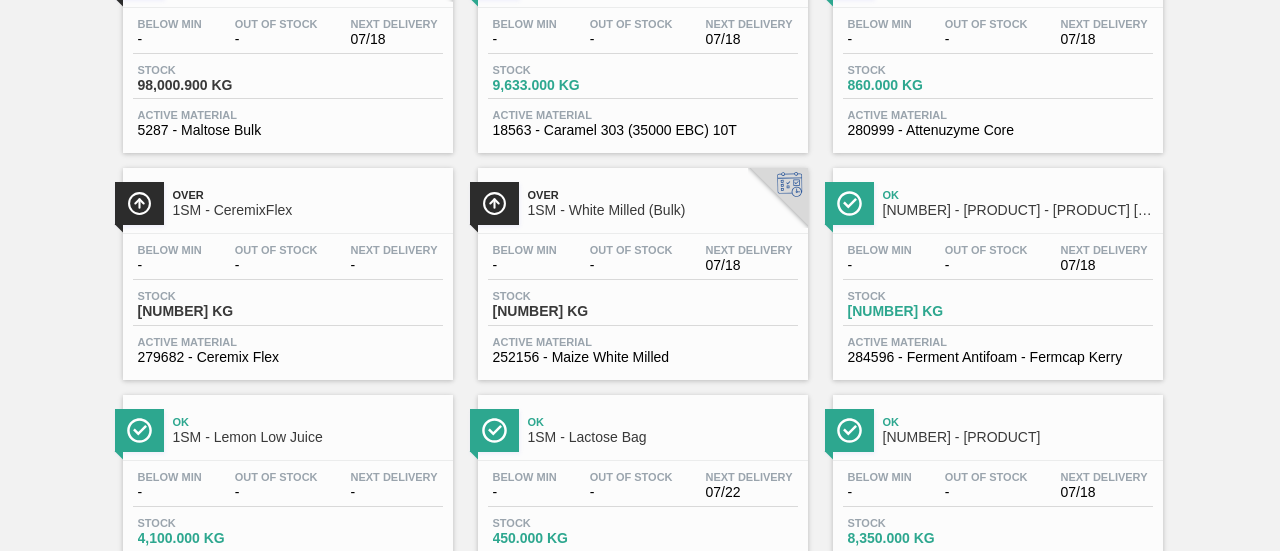 scroll, scrollTop: 1156, scrollLeft: 0, axis: vertical 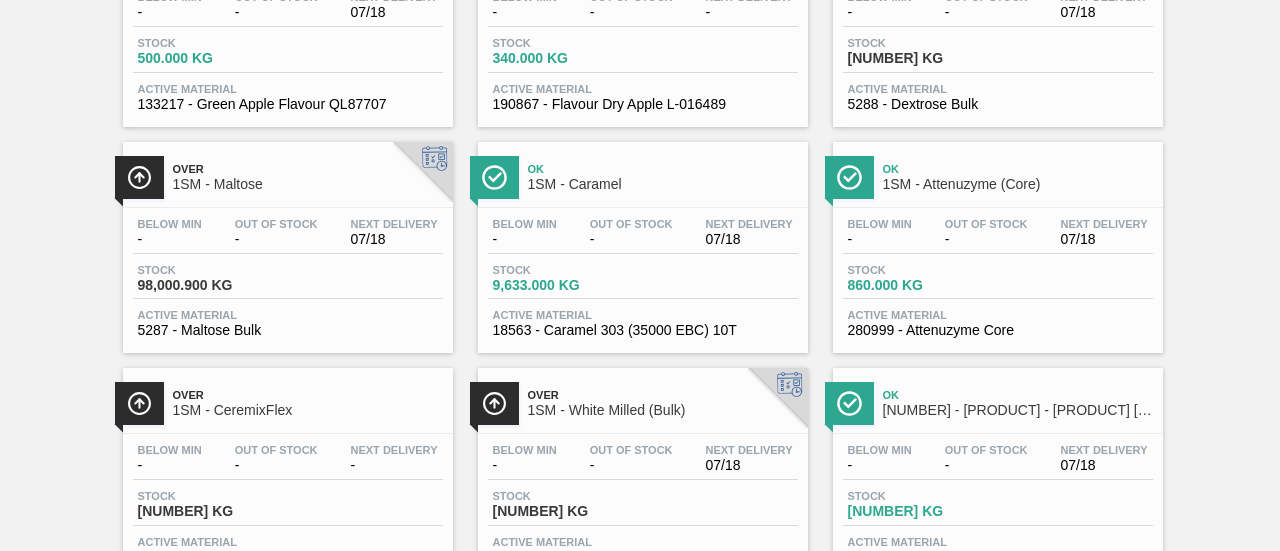 click on "Below Min - Out Of Stock - Next Delivery [DATE] Stock [NUMBER] KG Active Material [NUMBER] - [PRODUCT] [PRODUCT]" at bounding box center [998, 276] 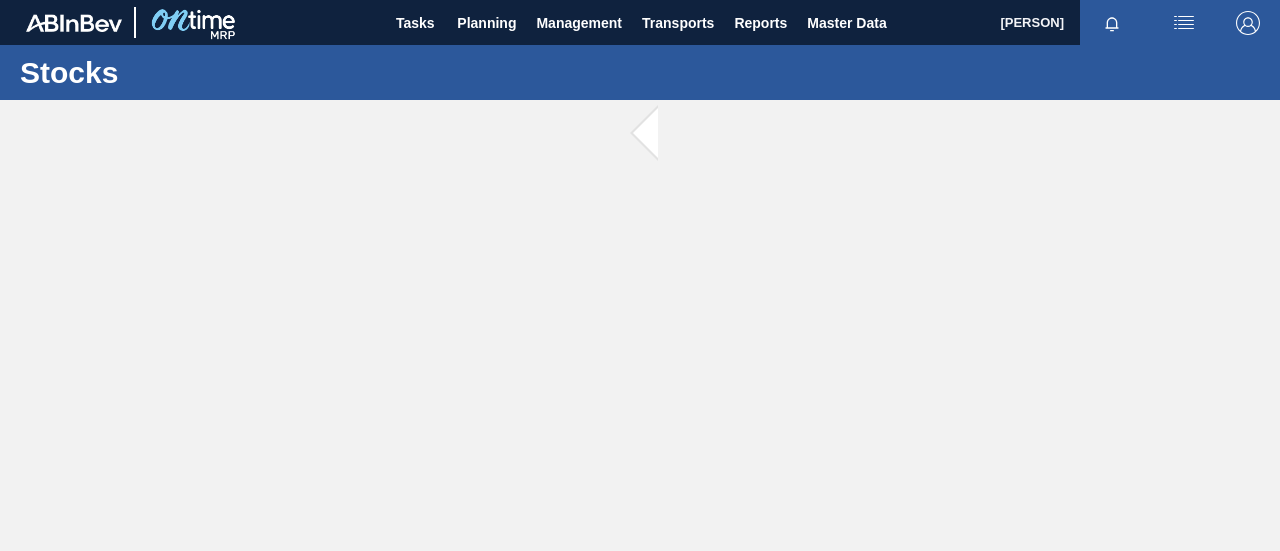 scroll, scrollTop: 0, scrollLeft: 0, axis: both 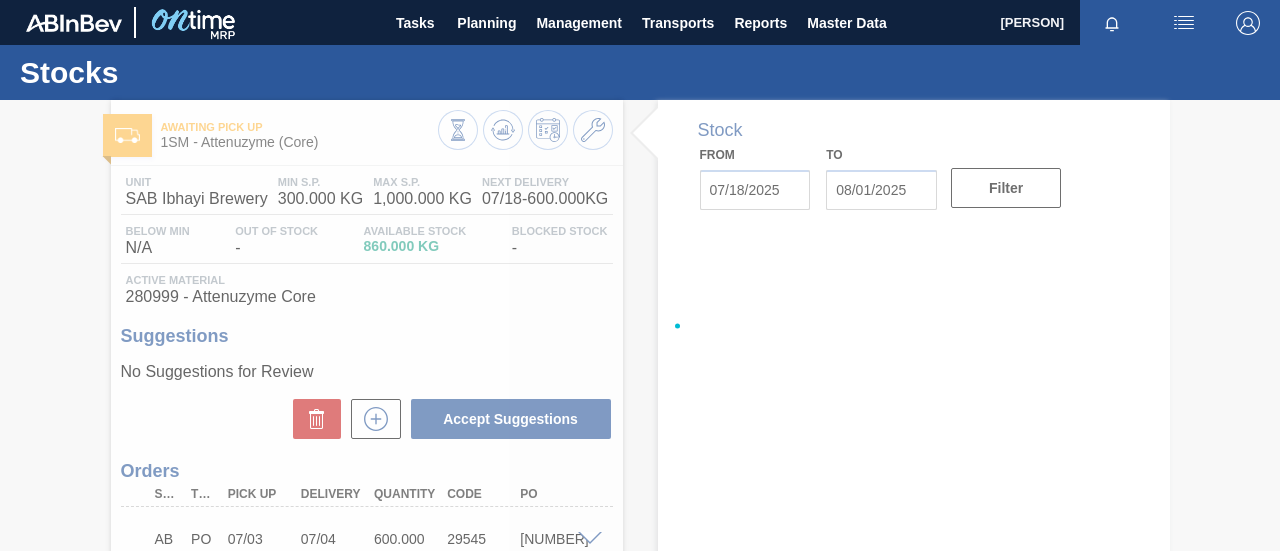 type on "07/18/2025" 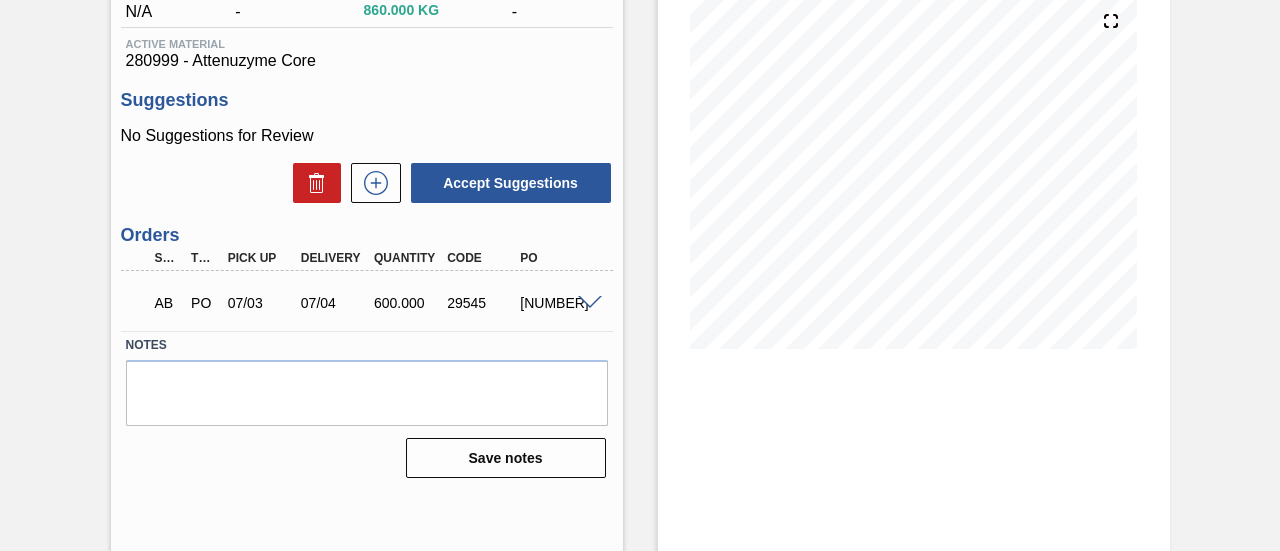 scroll, scrollTop: 208, scrollLeft: 0, axis: vertical 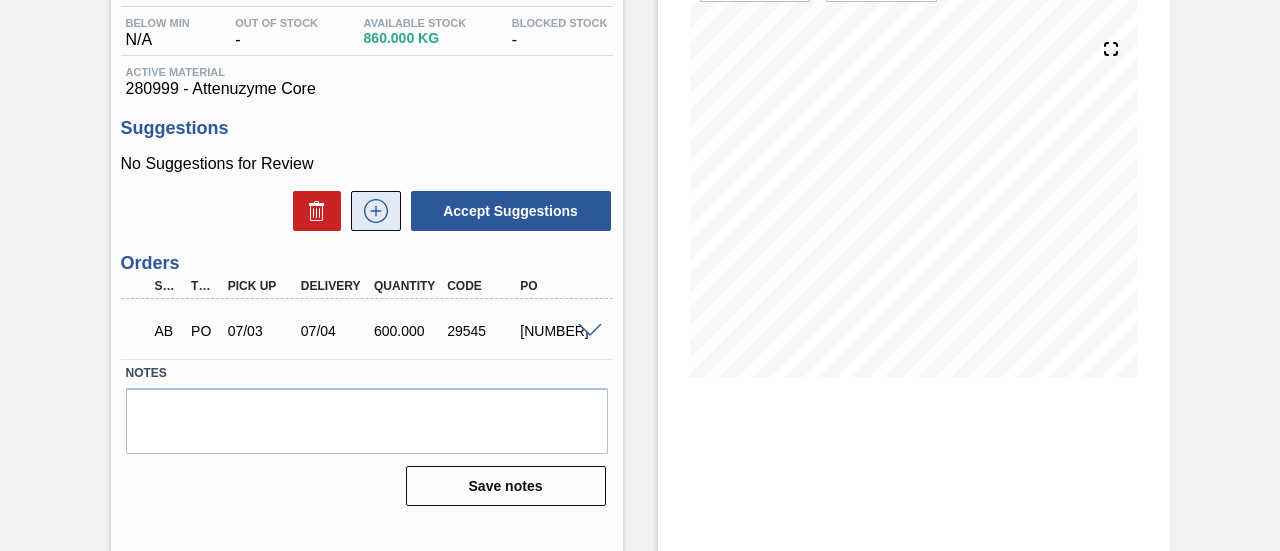 click at bounding box center (376, 211) 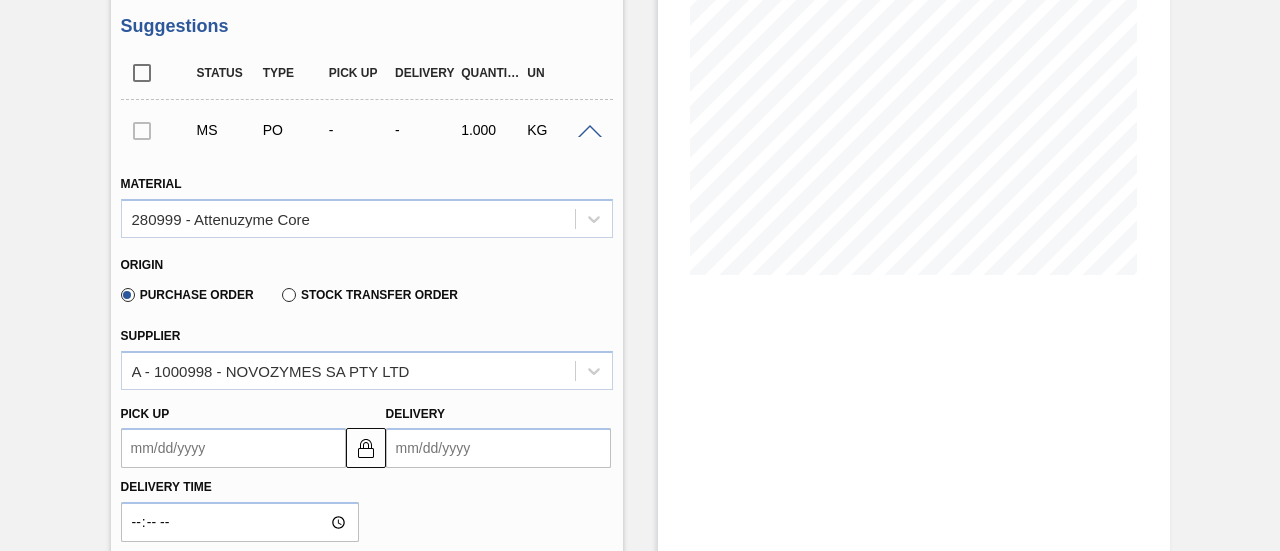 scroll, scrollTop: 408, scrollLeft: 0, axis: vertical 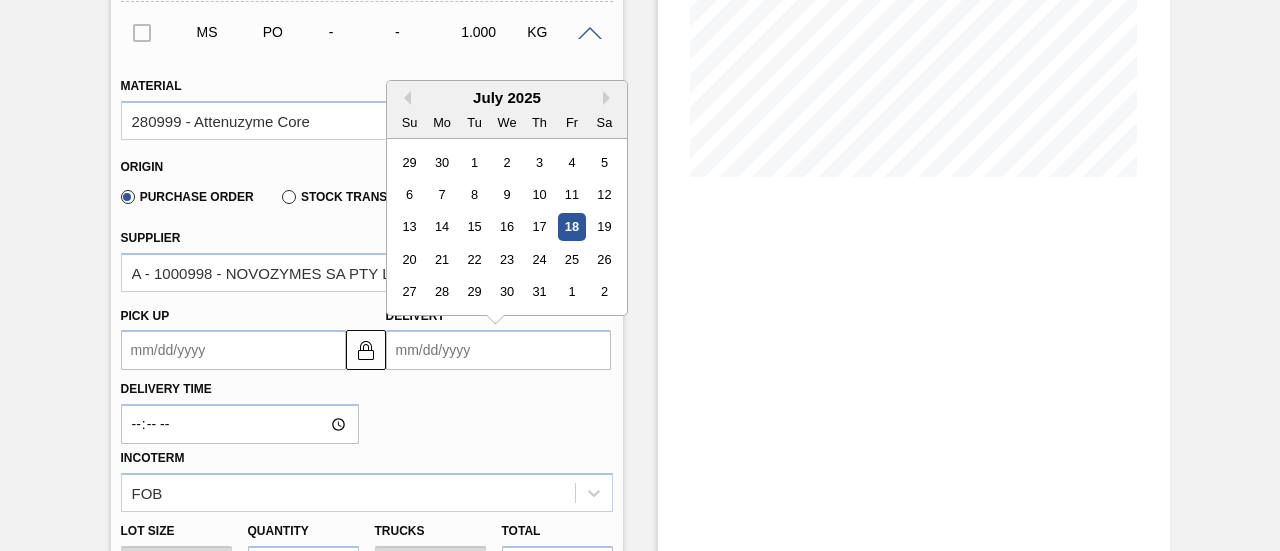click on "Delivery" at bounding box center [498, 350] 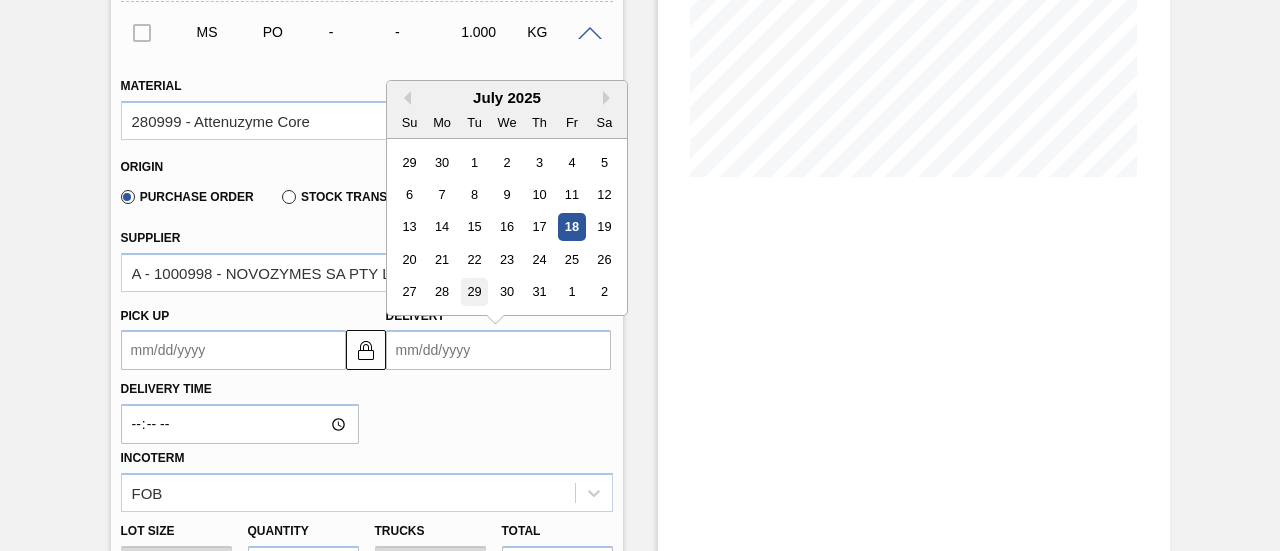 click on "29" at bounding box center (473, 292) 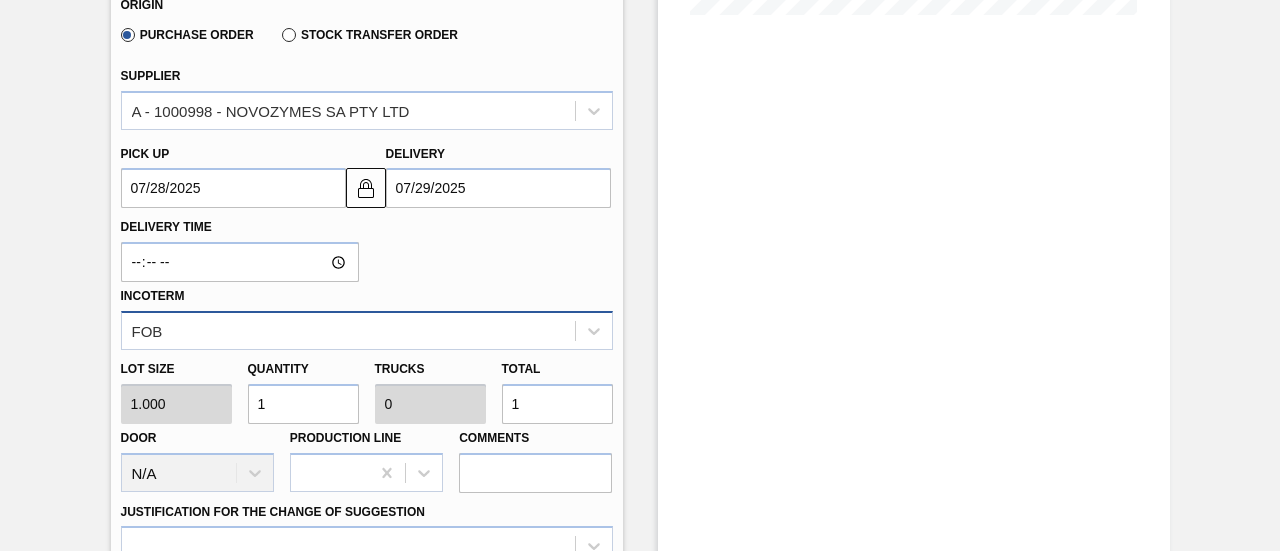 scroll, scrollTop: 508, scrollLeft: 0, axis: vertical 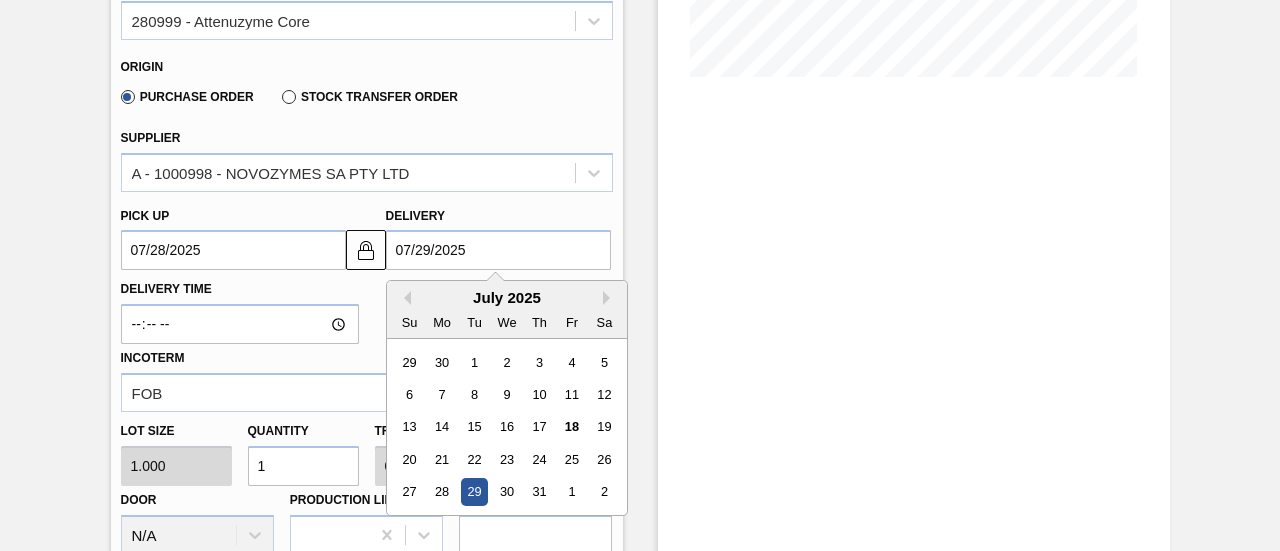 click on "07/29/2025" at bounding box center (498, 250) 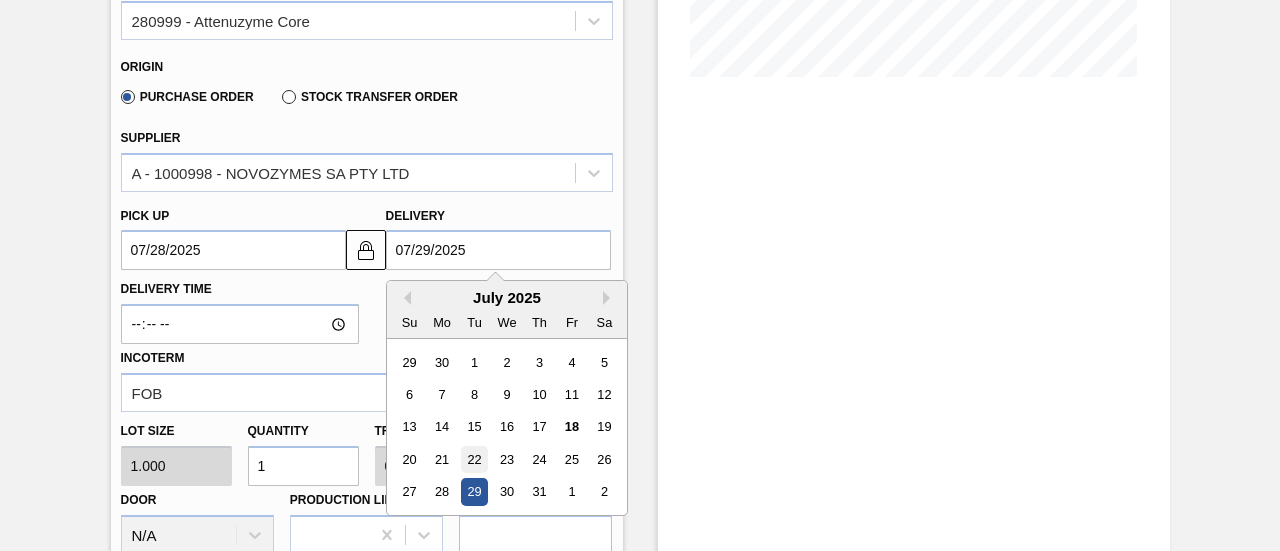 click on "22" at bounding box center [473, 459] 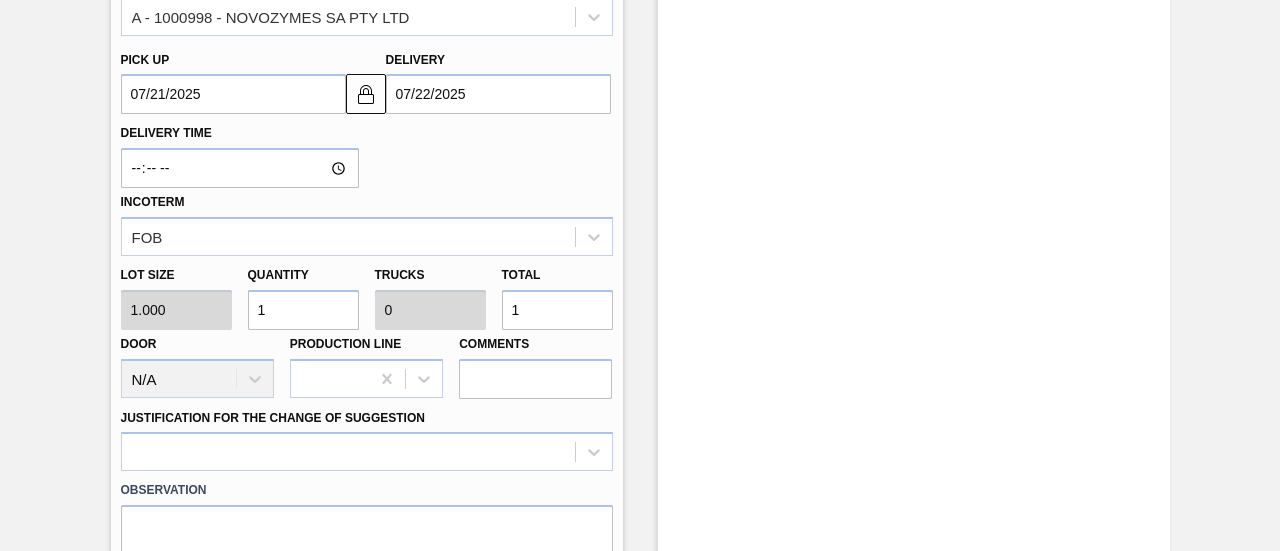 scroll, scrollTop: 708, scrollLeft: 0, axis: vertical 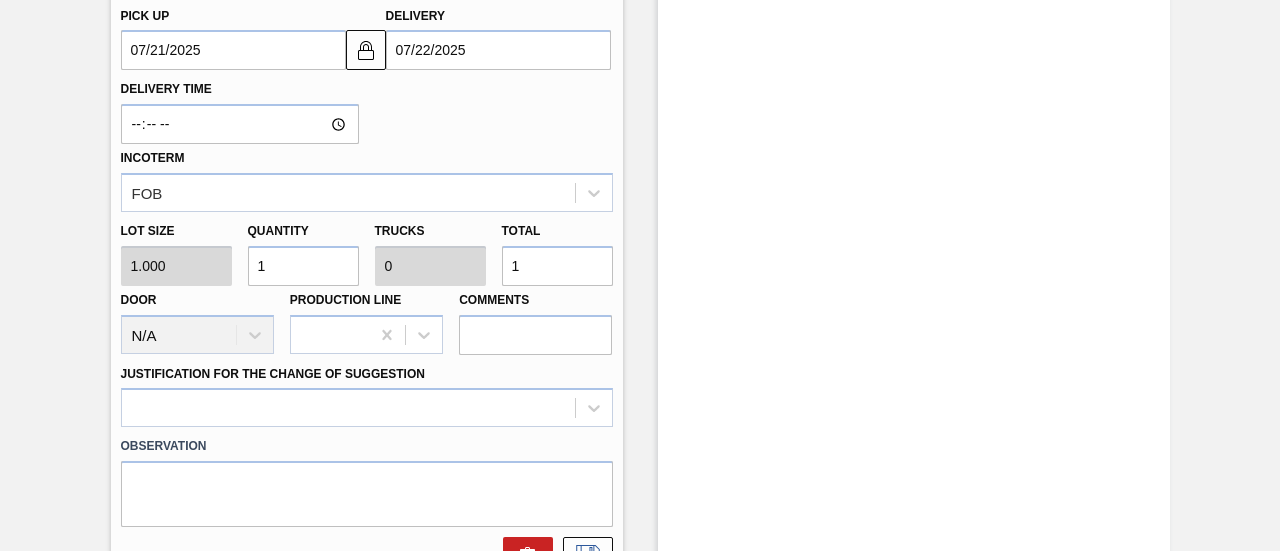click on "1" at bounding box center (557, 266) 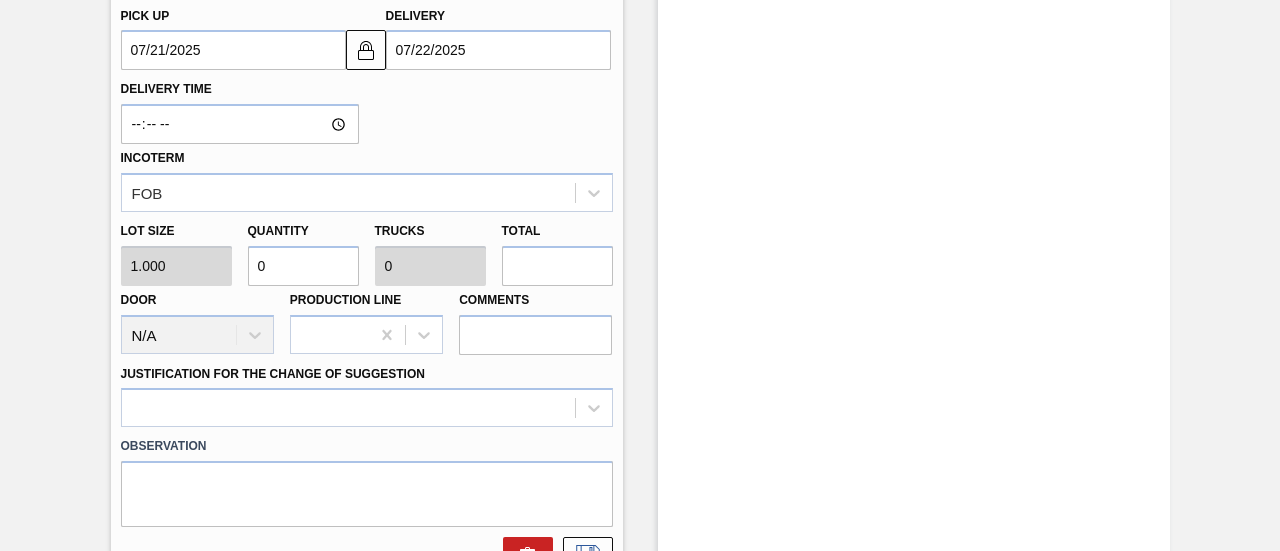 type on "6" 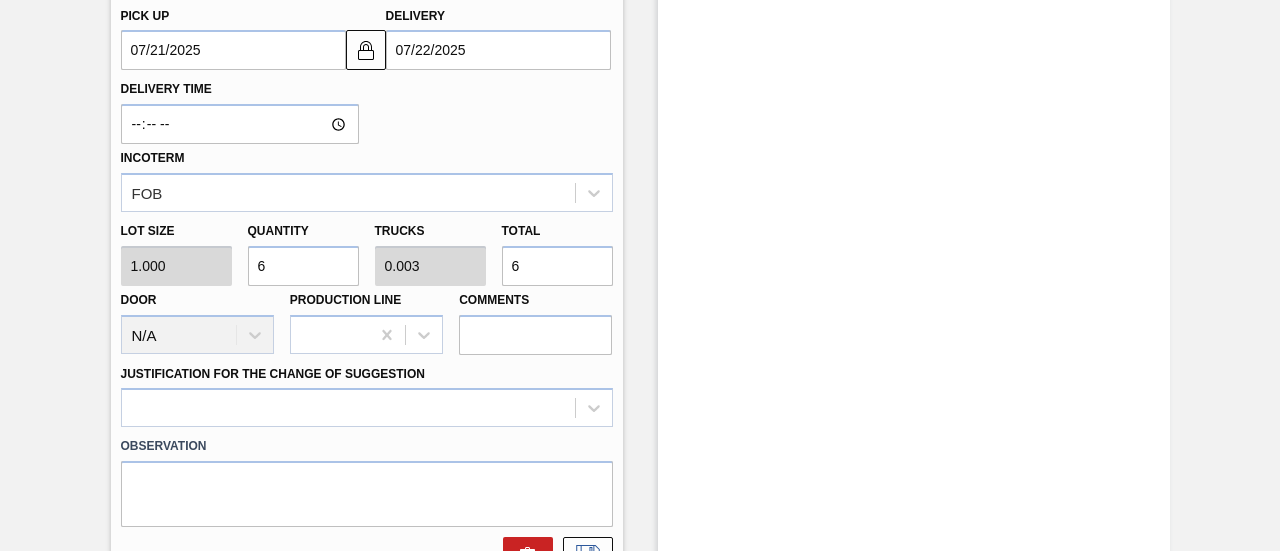 type on "60" 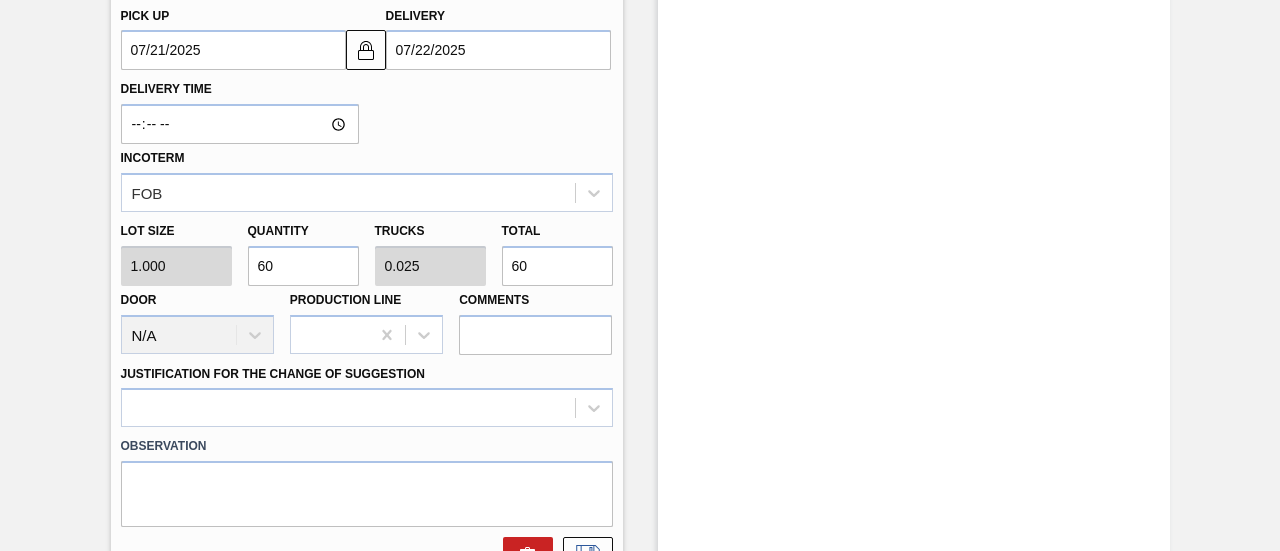 type on "600" 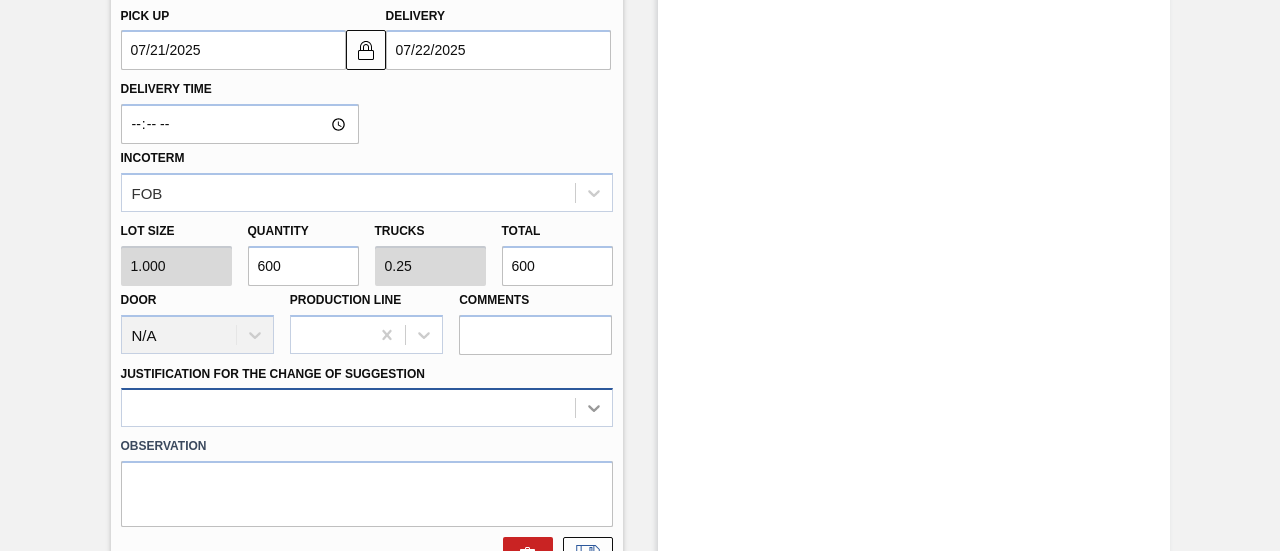 type on "600" 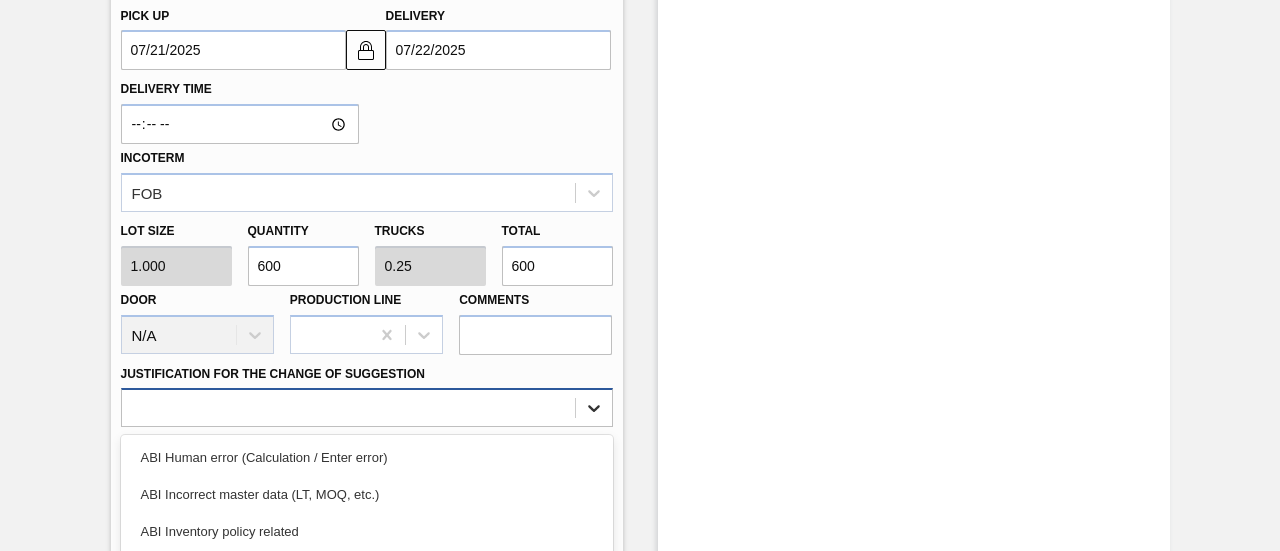 scroll, scrollTop: 902, scrollLeft: 0, axis: vertical 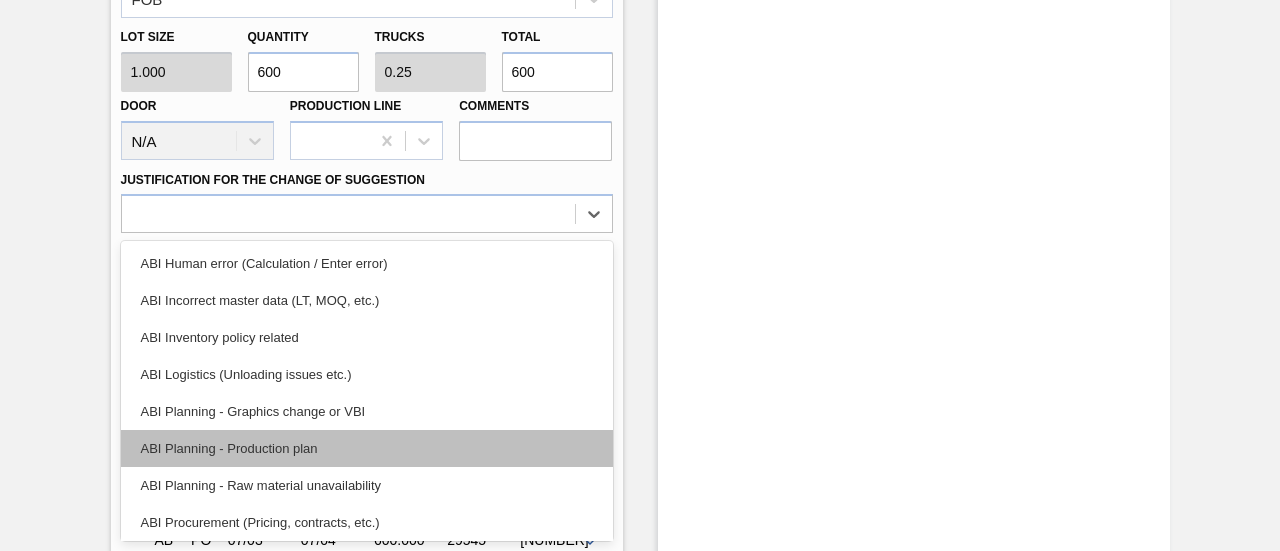 click on "ABI Planning - Production plan" at bounding box center (367, 448) 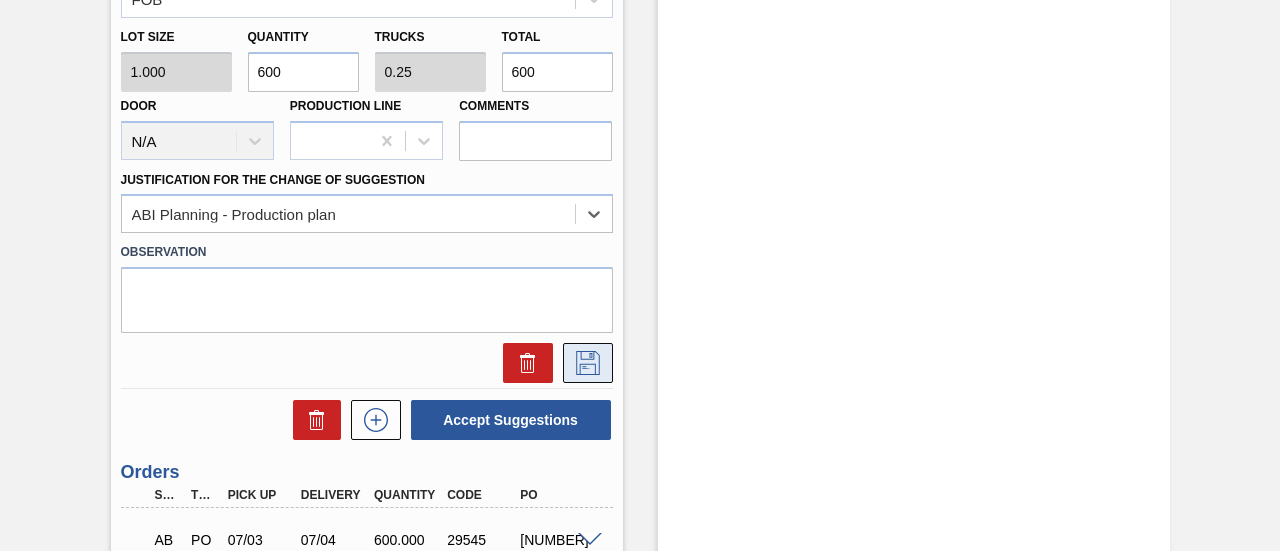 click 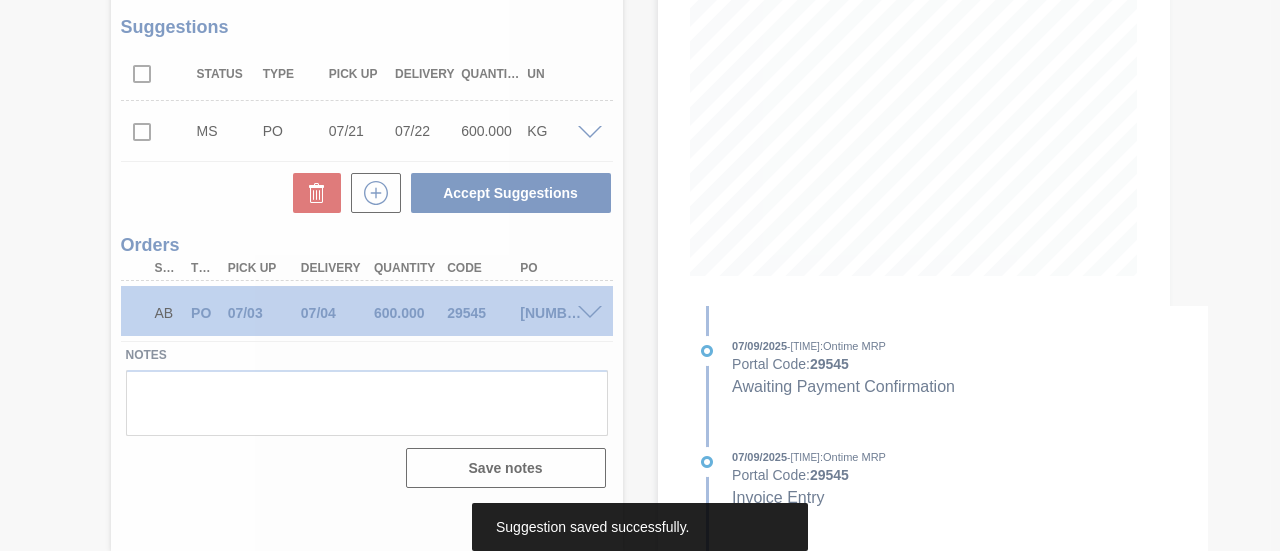 scroll, scrollTop: 308, scrollLeft: 0, axis: vertical 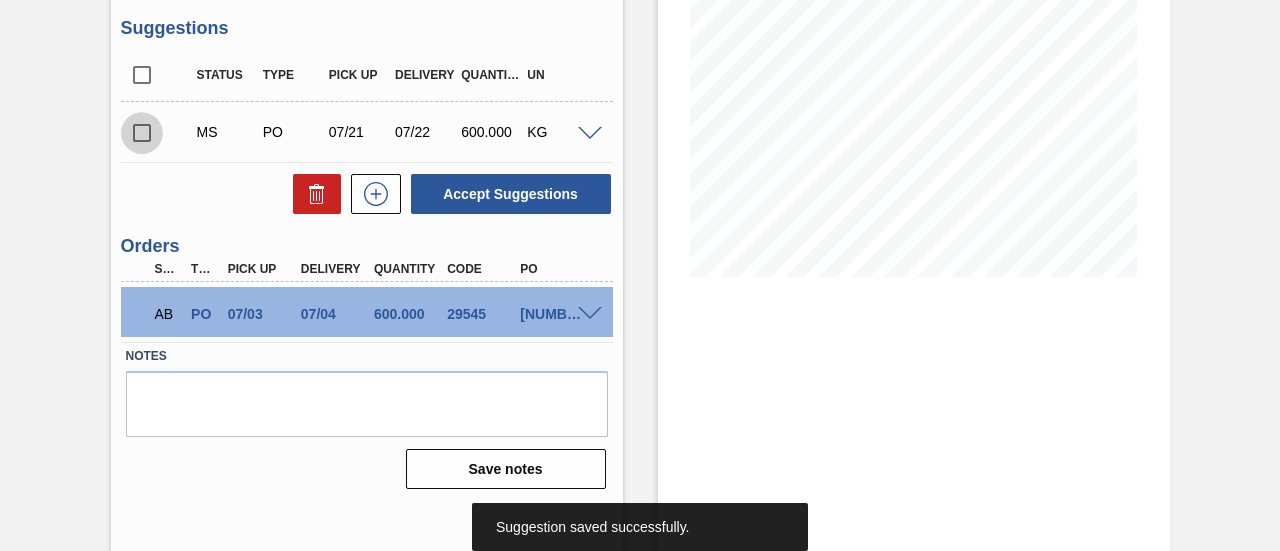 drag, startPoint x: 145, startPoint y: 125, endPoint x: 155, endPoint y: 127, distance: 10.198039 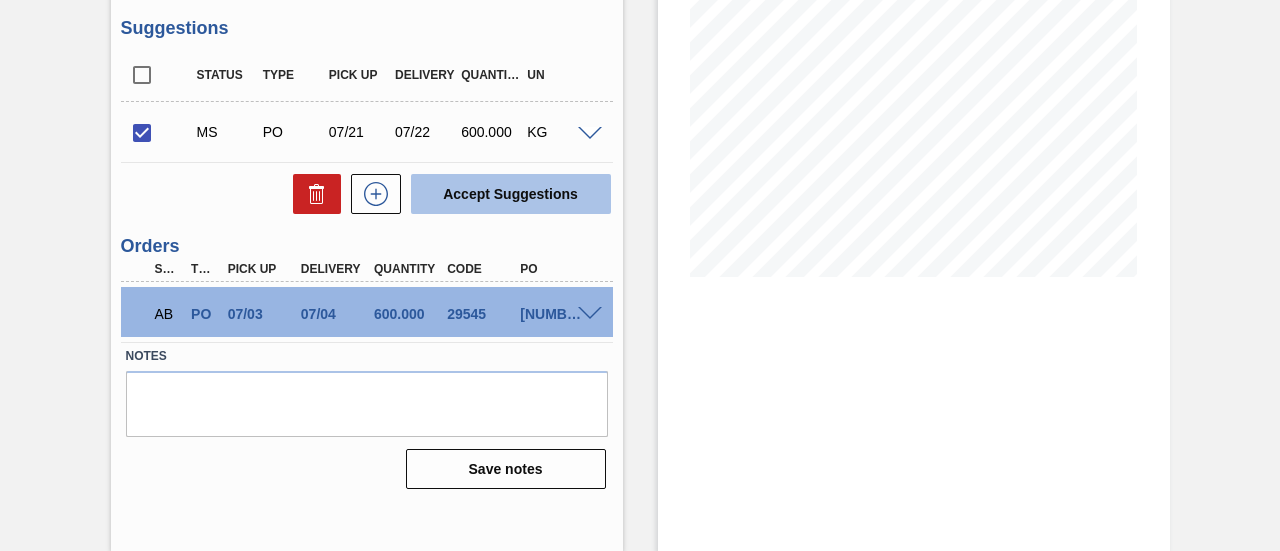 click on "Accept Suggestions" at bounding box center [511, 194] 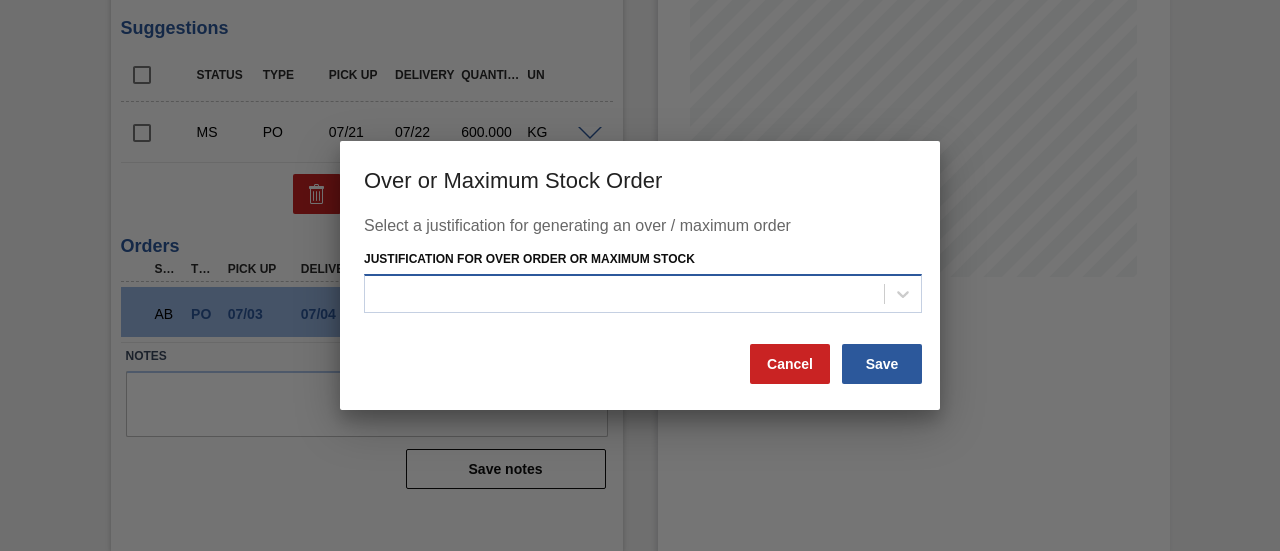 click at bounding box center [624, 293] 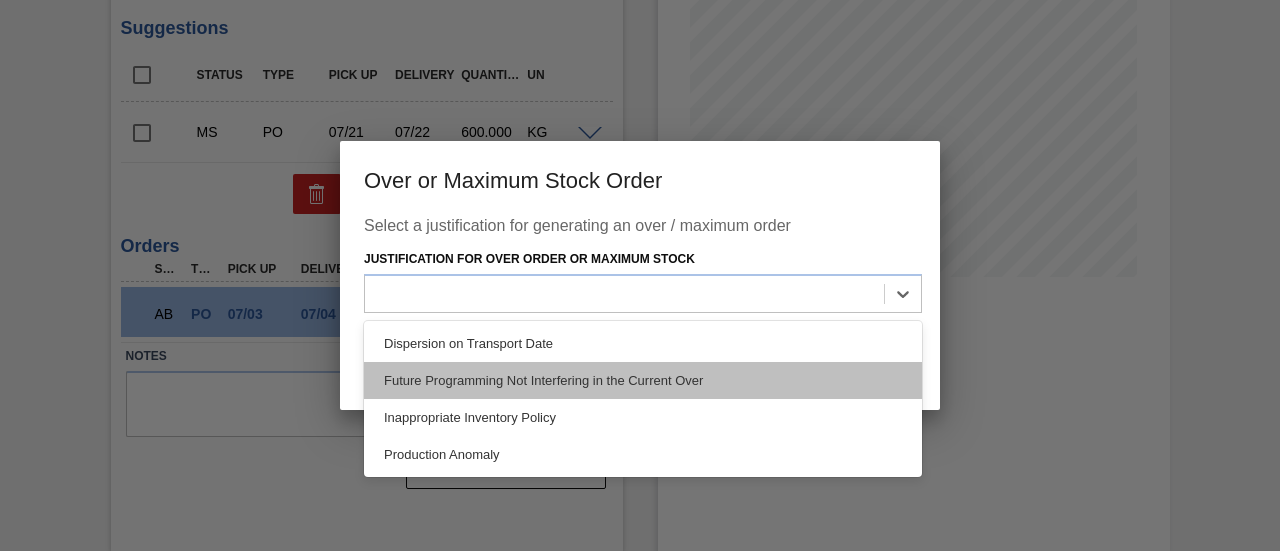 click on "Future Programming Not Interfering in the Current Over" at bounding box center (643, 380) 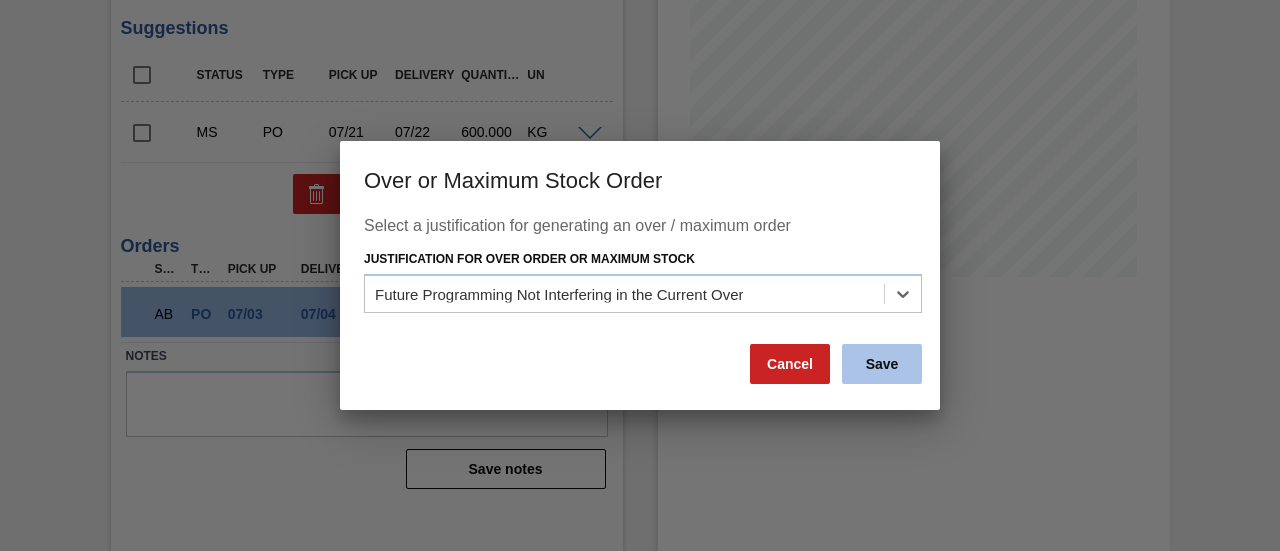 click on "Save" at bounding box center [882, 364] 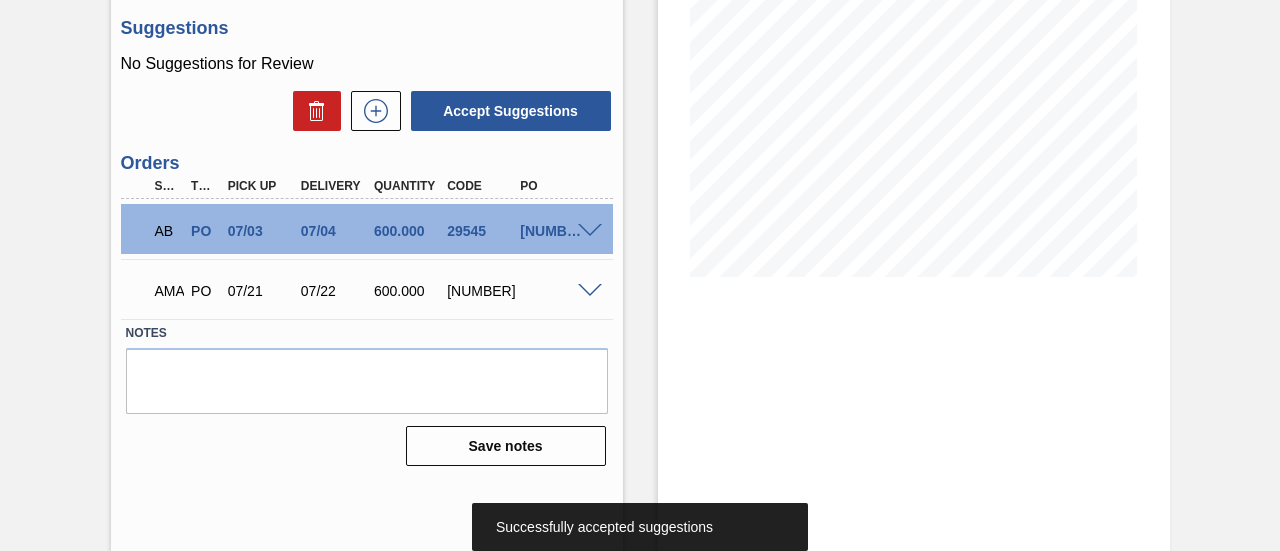 click at bounding box center [590, 291] 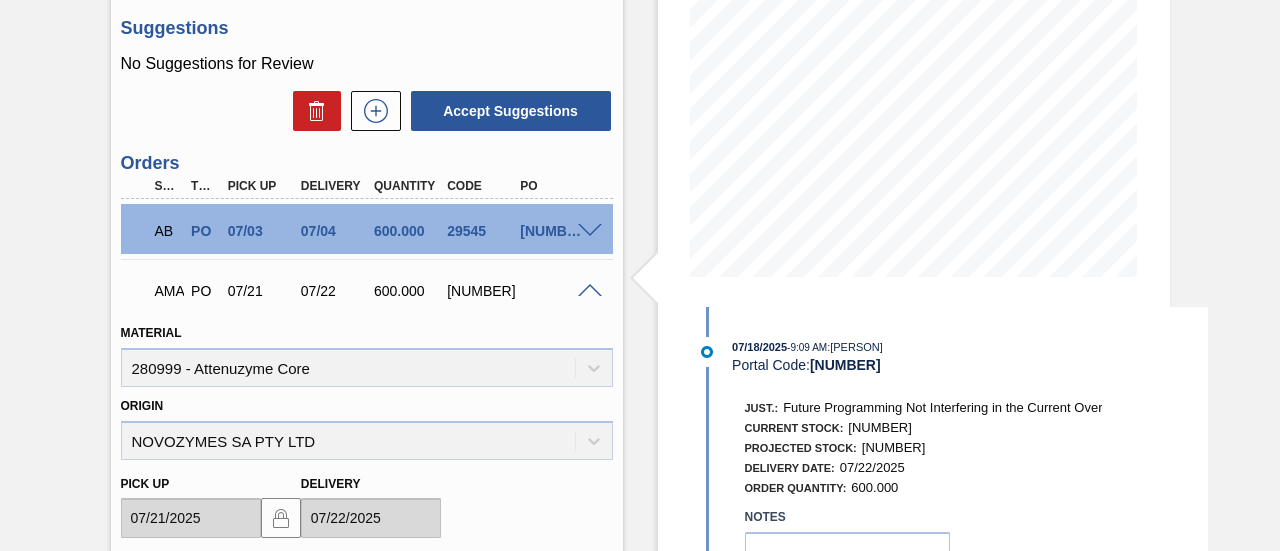 scroll, scrollTop: 608, scrollLeft: 0, axis: vertical 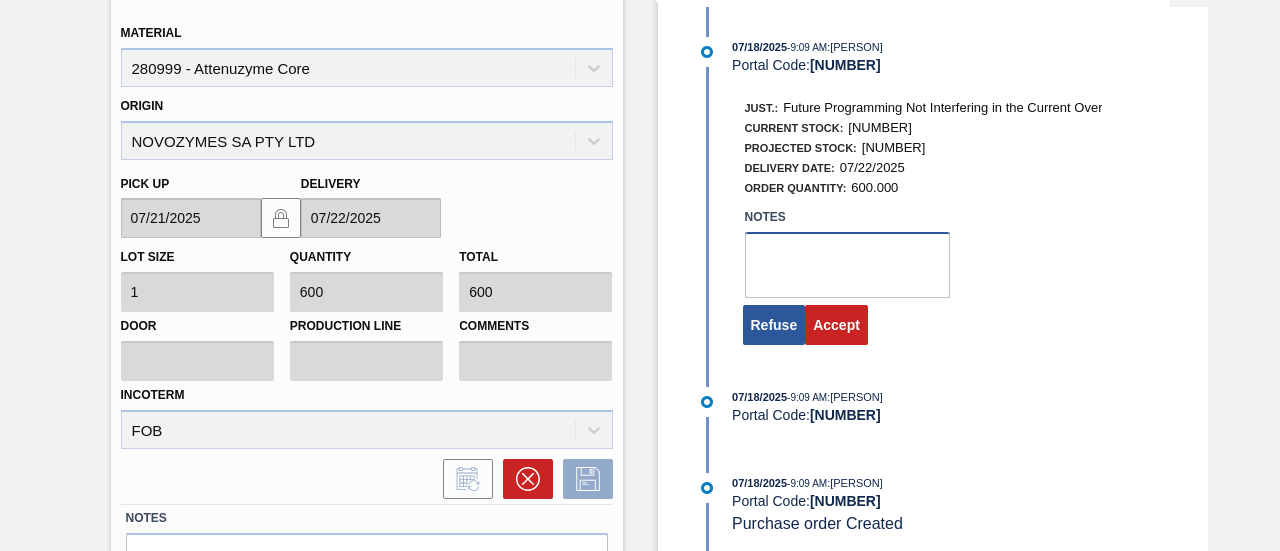 click at bounding box center (847, 265) 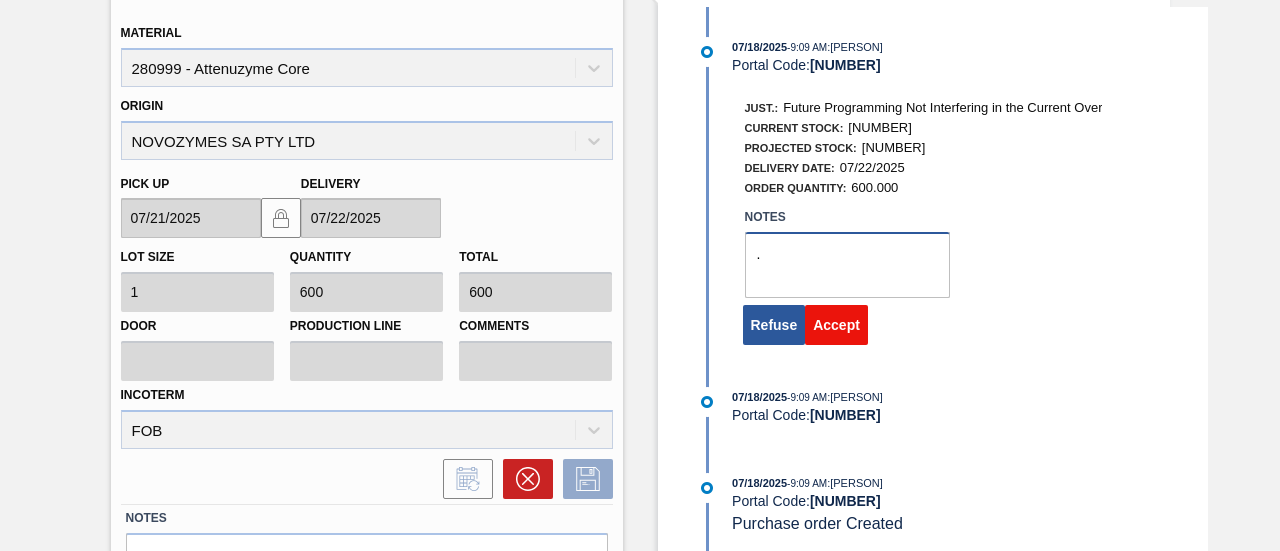 type on "." 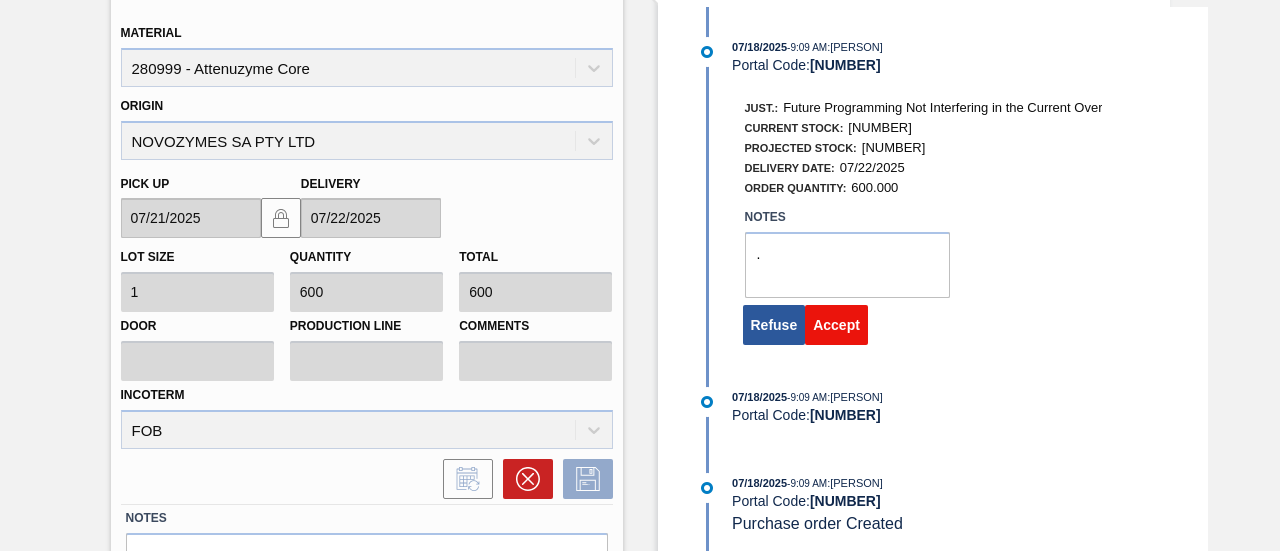 click on "Accept" at bounding box center [836, 325] 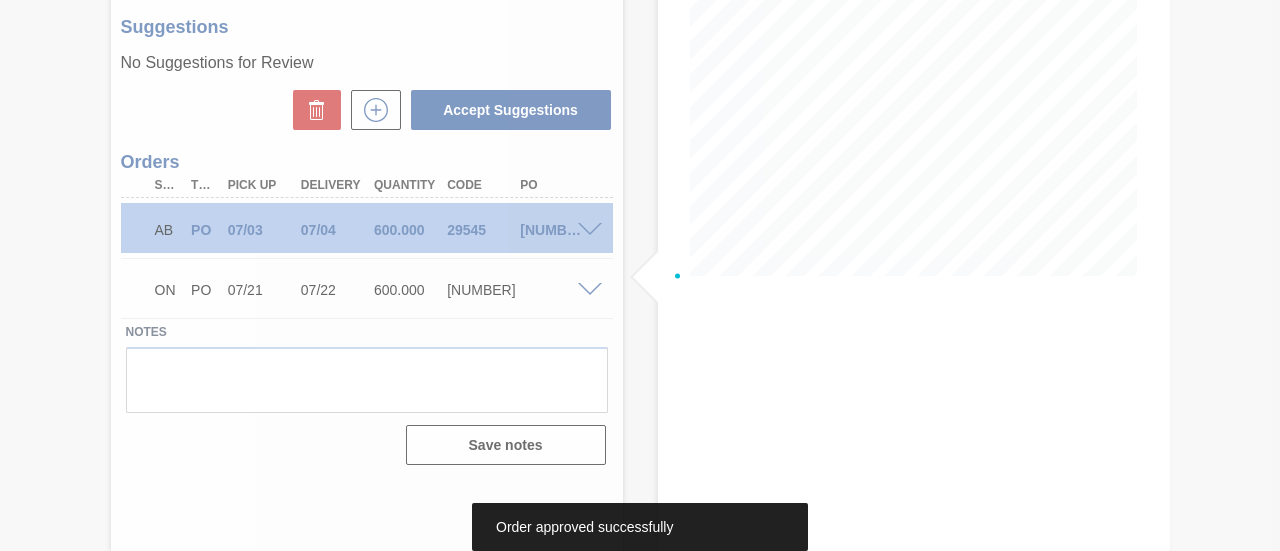 scroll, scrollTop: 308, scrollLeft: 0, axis: vertical 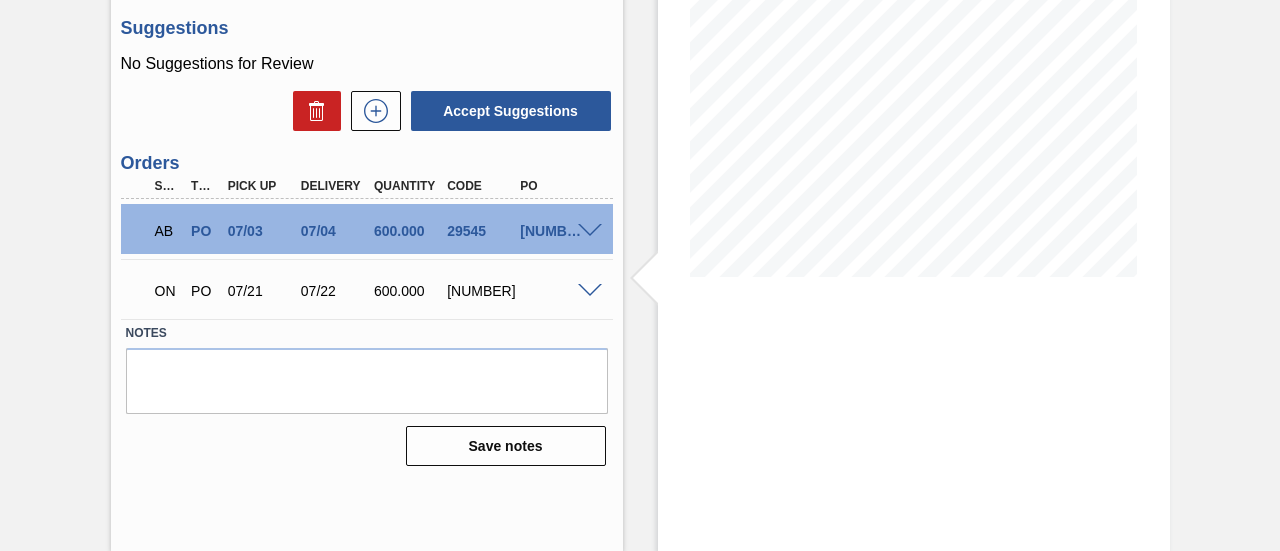 click at bounding box center (590, 291) 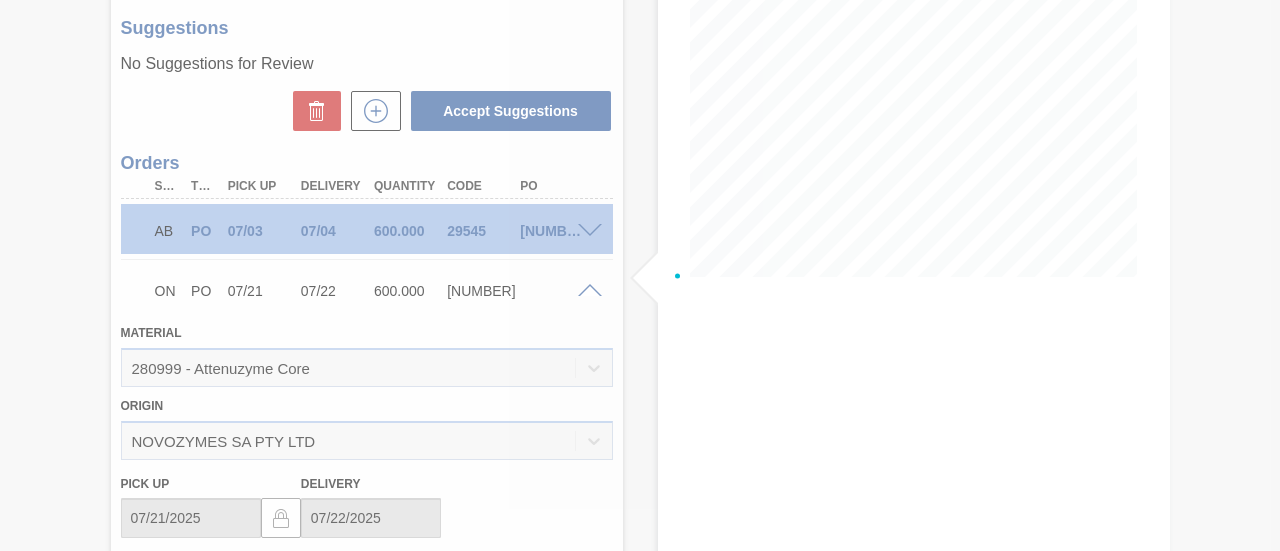scroll, scrollTop: 608, scrollLeft: 0, axis: vertical 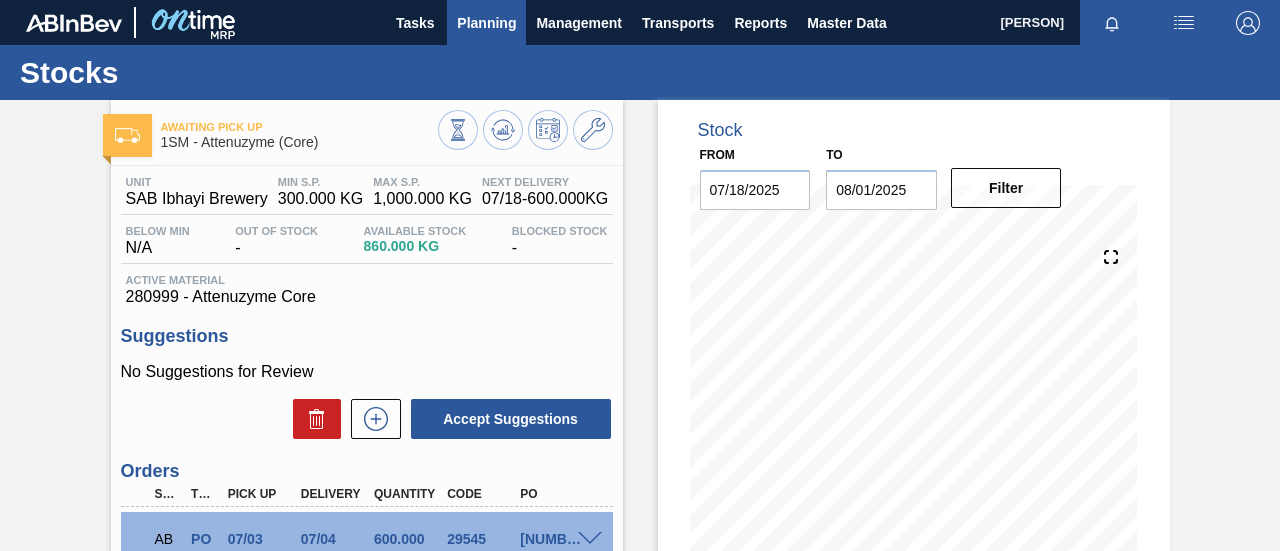 click on "Planning" at bounding box center (486, 23) 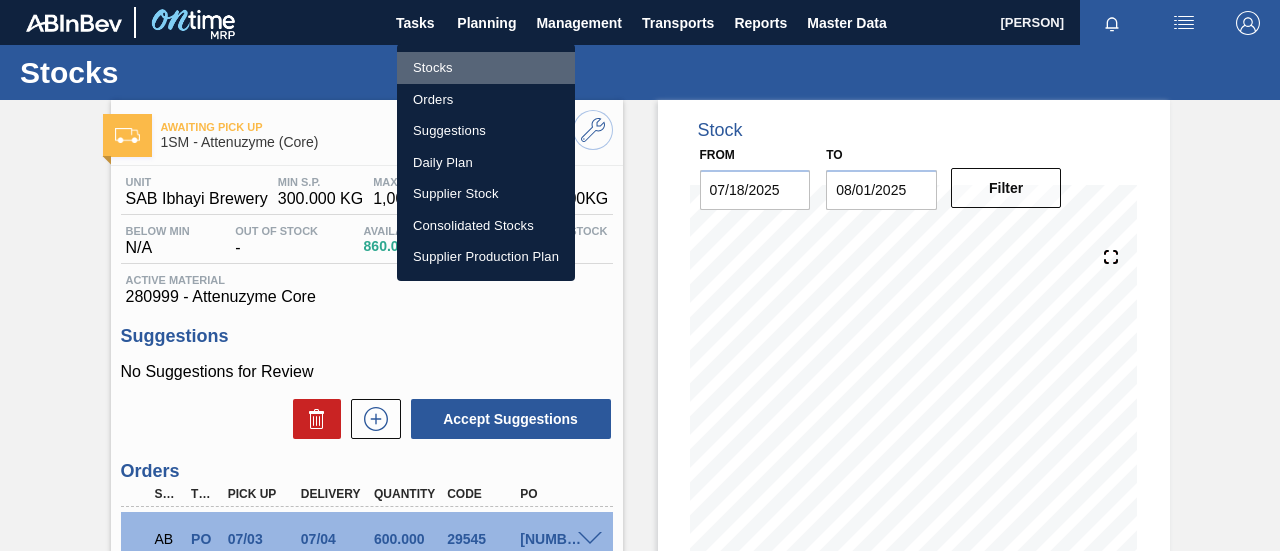 click on "Stocks" at bounding box center (486, 68) 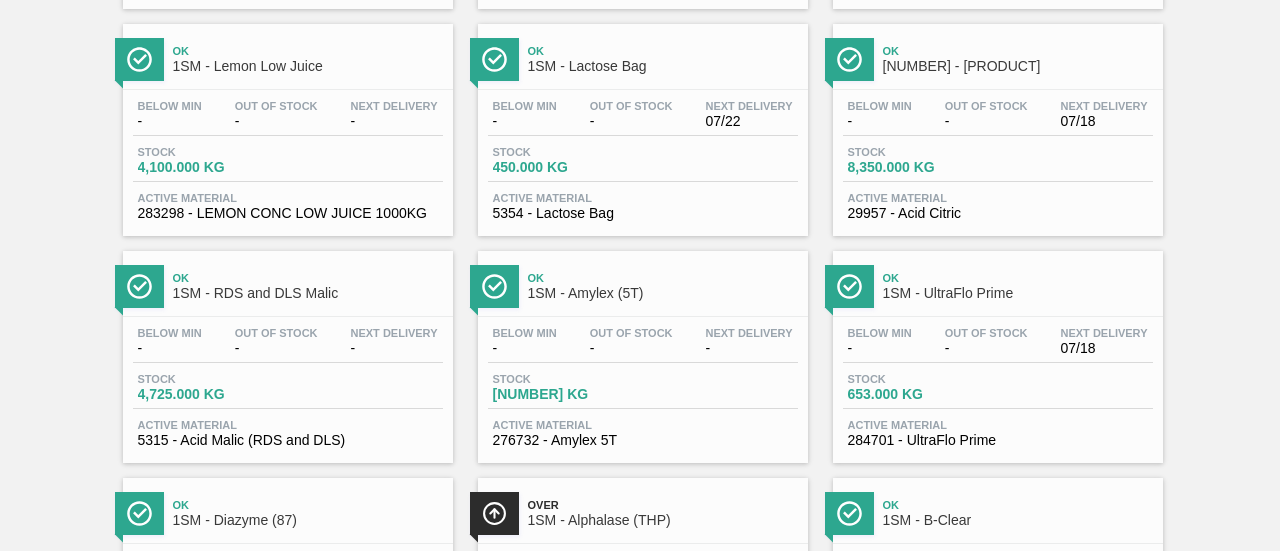 scroll, scrollTop: 1800, scrollLeft: 0, axis: vertical 